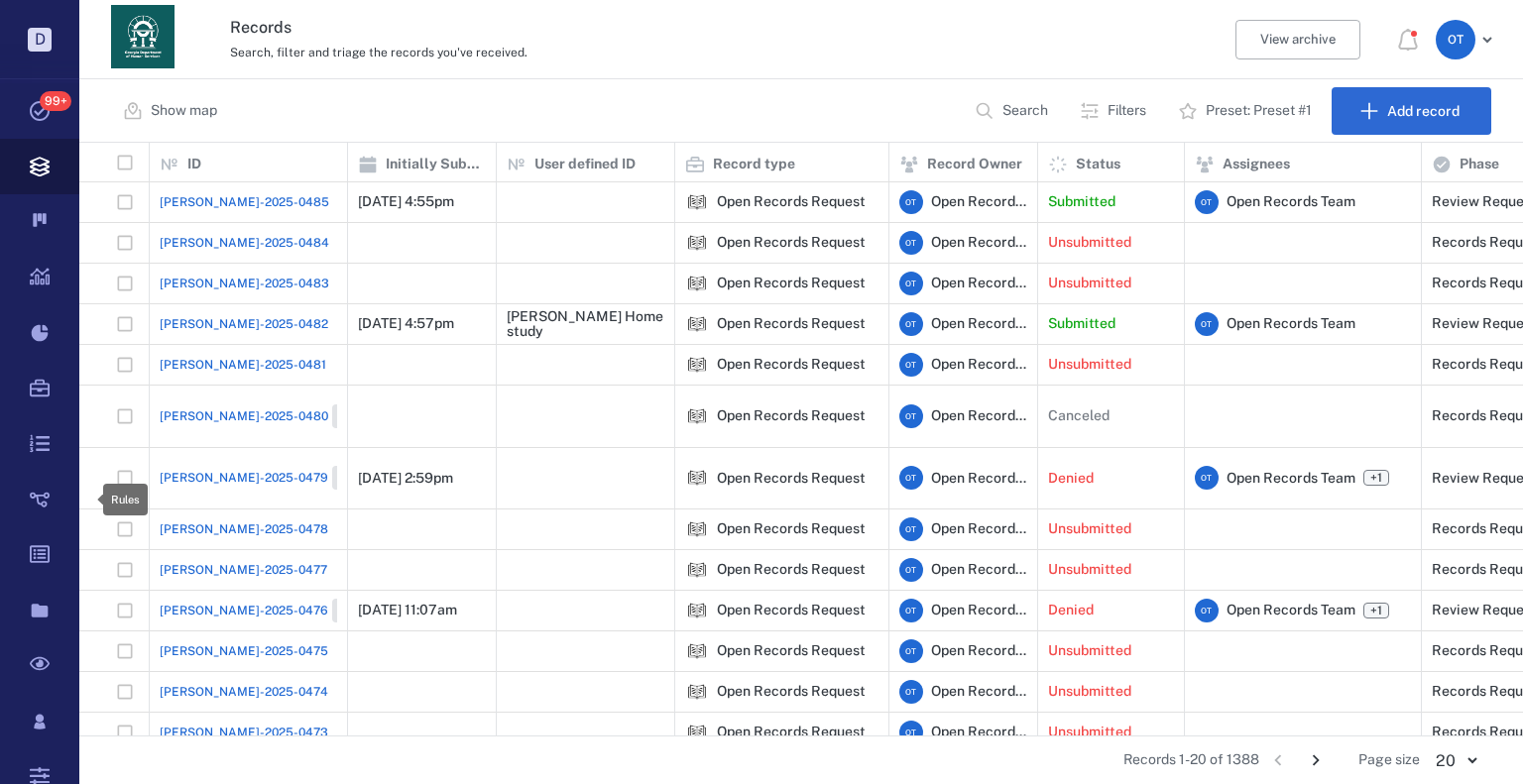 scroll, scrollTop: 0, scrollLeft: 0, axis: both 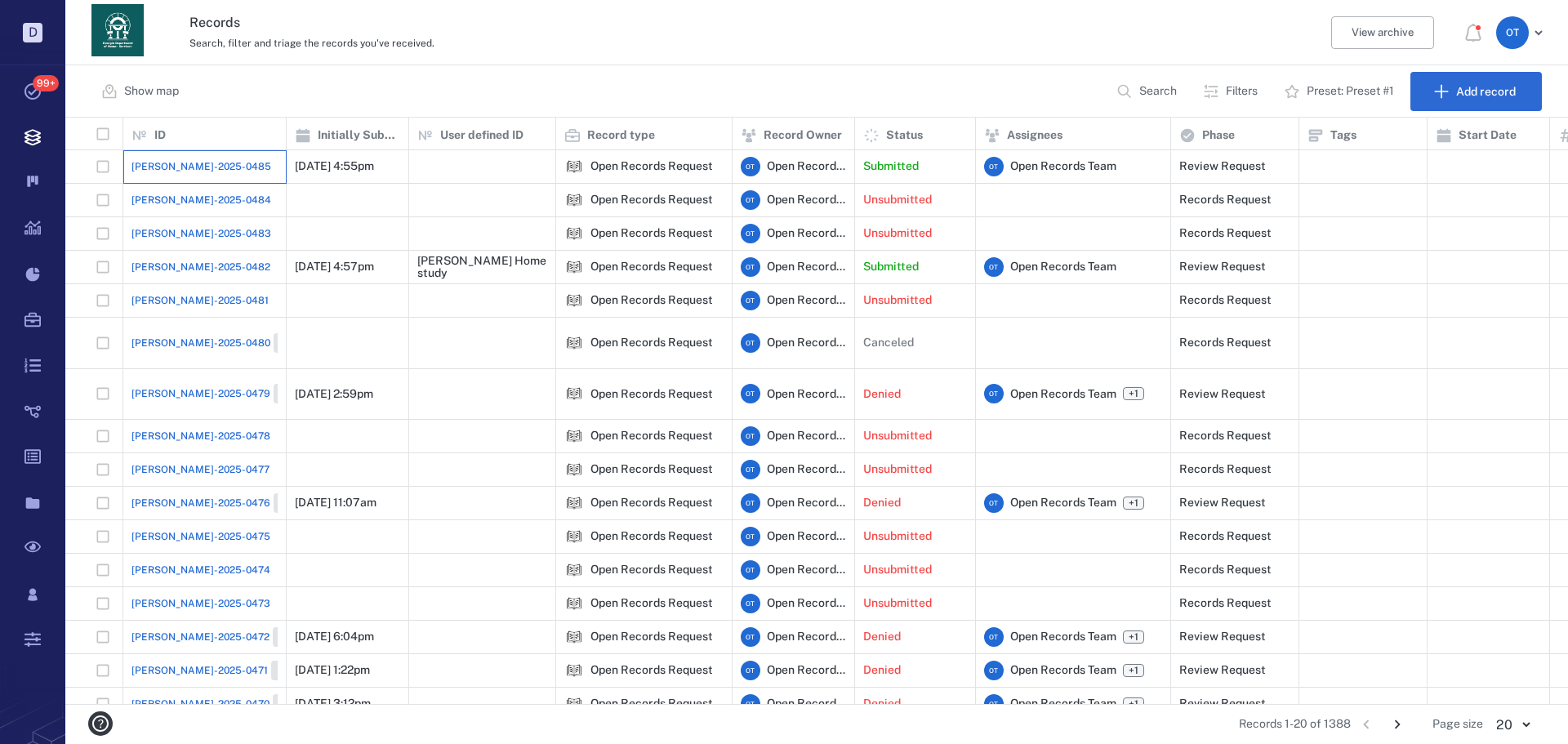 click on "[PERSON_NAME]-2025-0485" at bounding box center [205, 167] 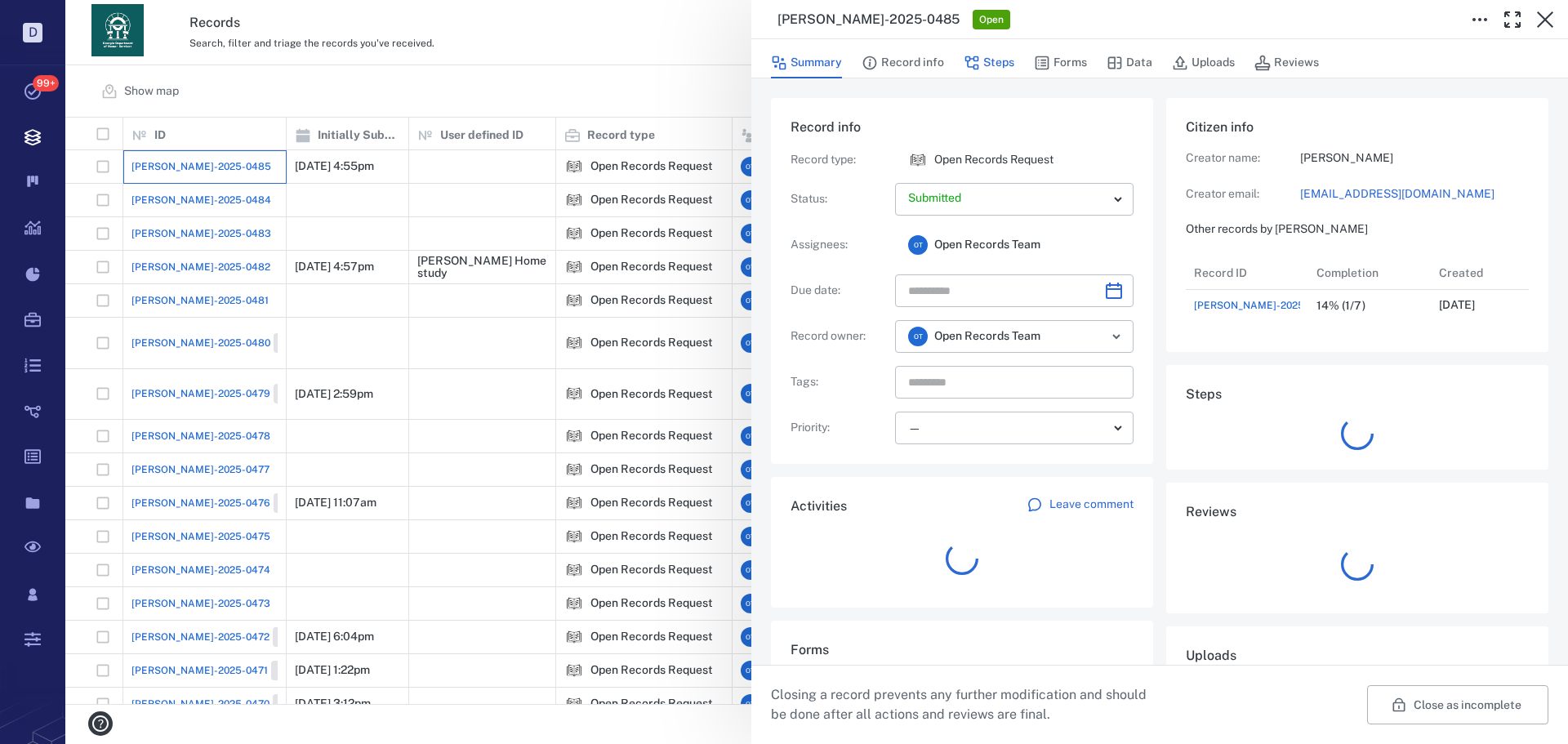 scroll, scrollTop: 13, scrollLeft: 13, axis: both 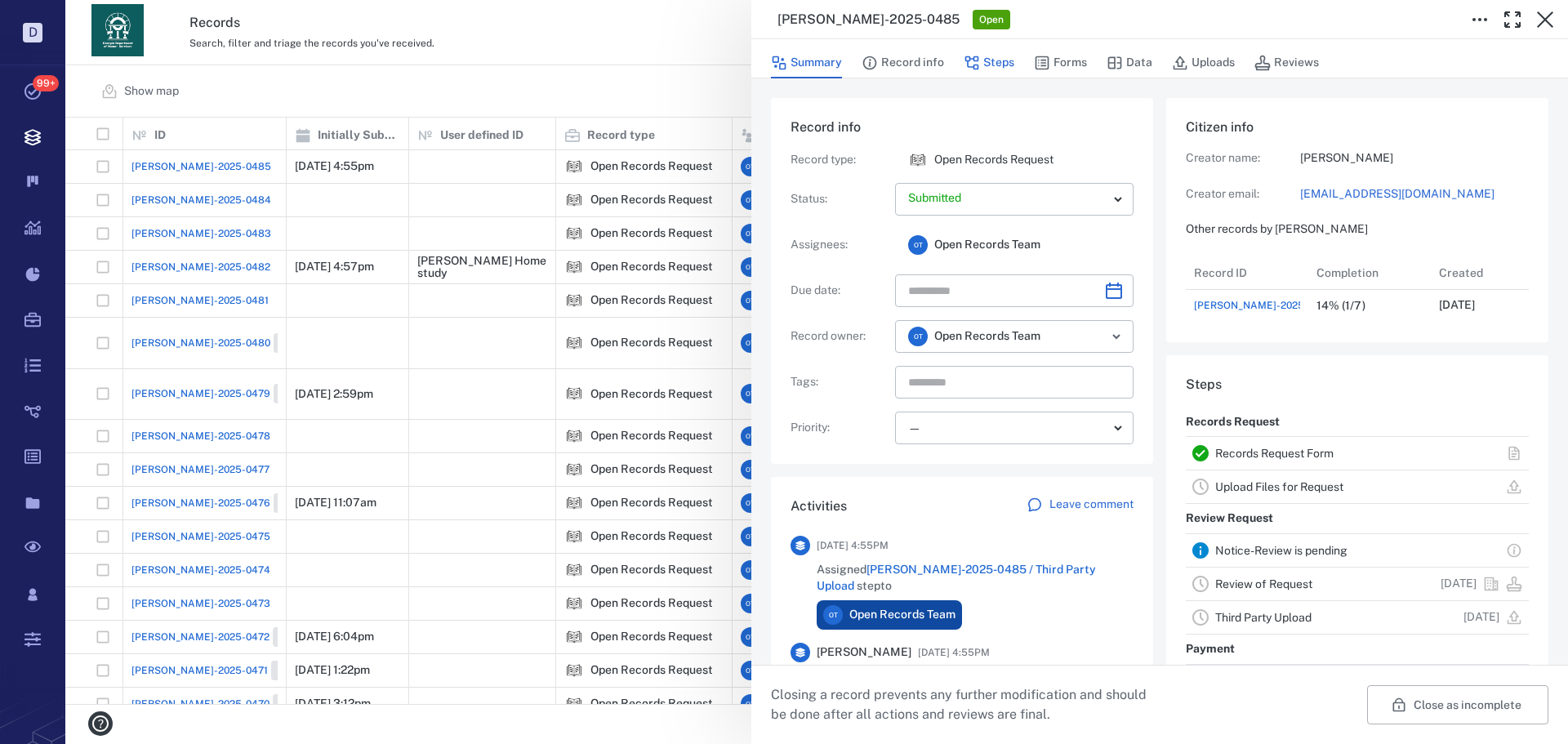 click 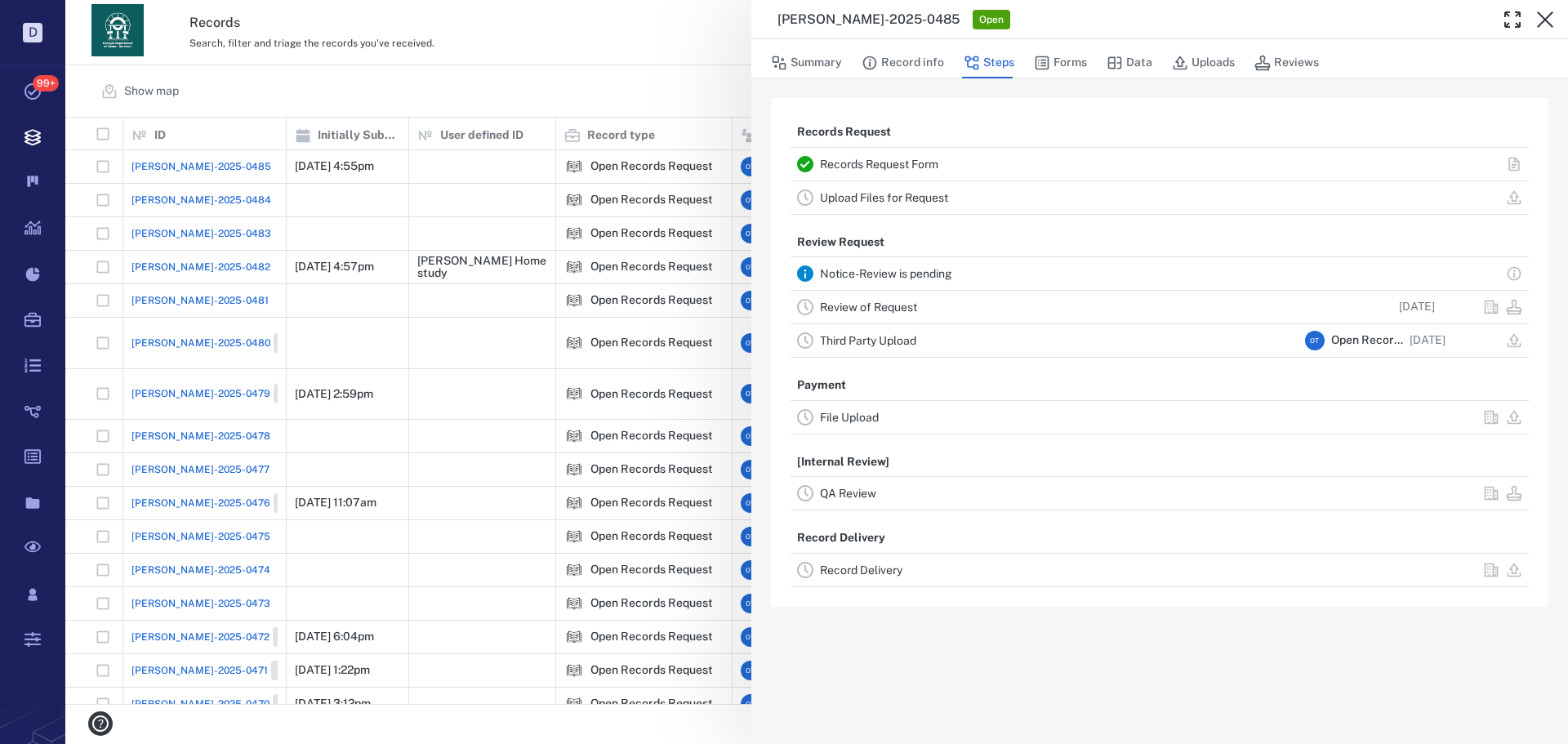 click on "Review of Request" at bounding box center (1059, 307) 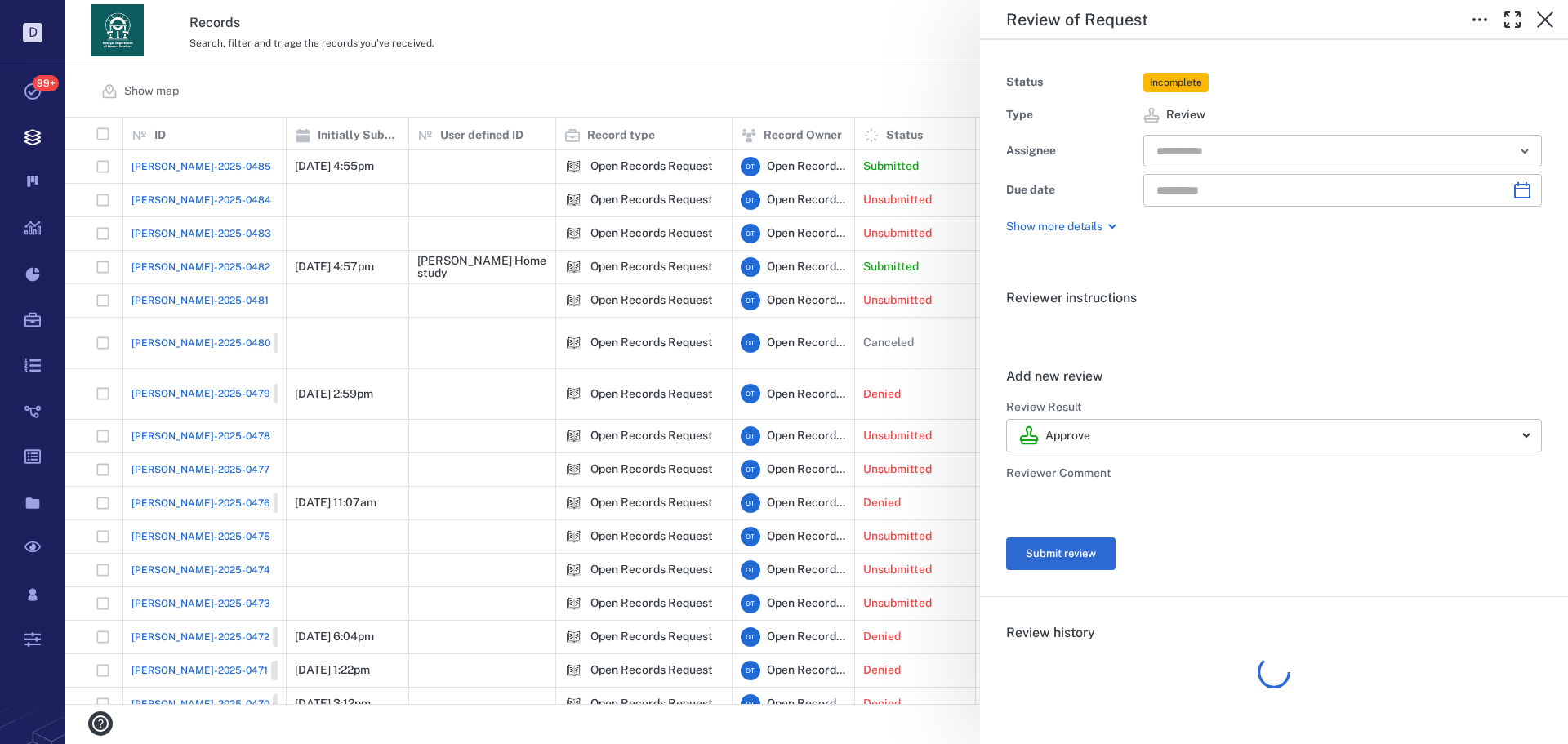 type on "**********" 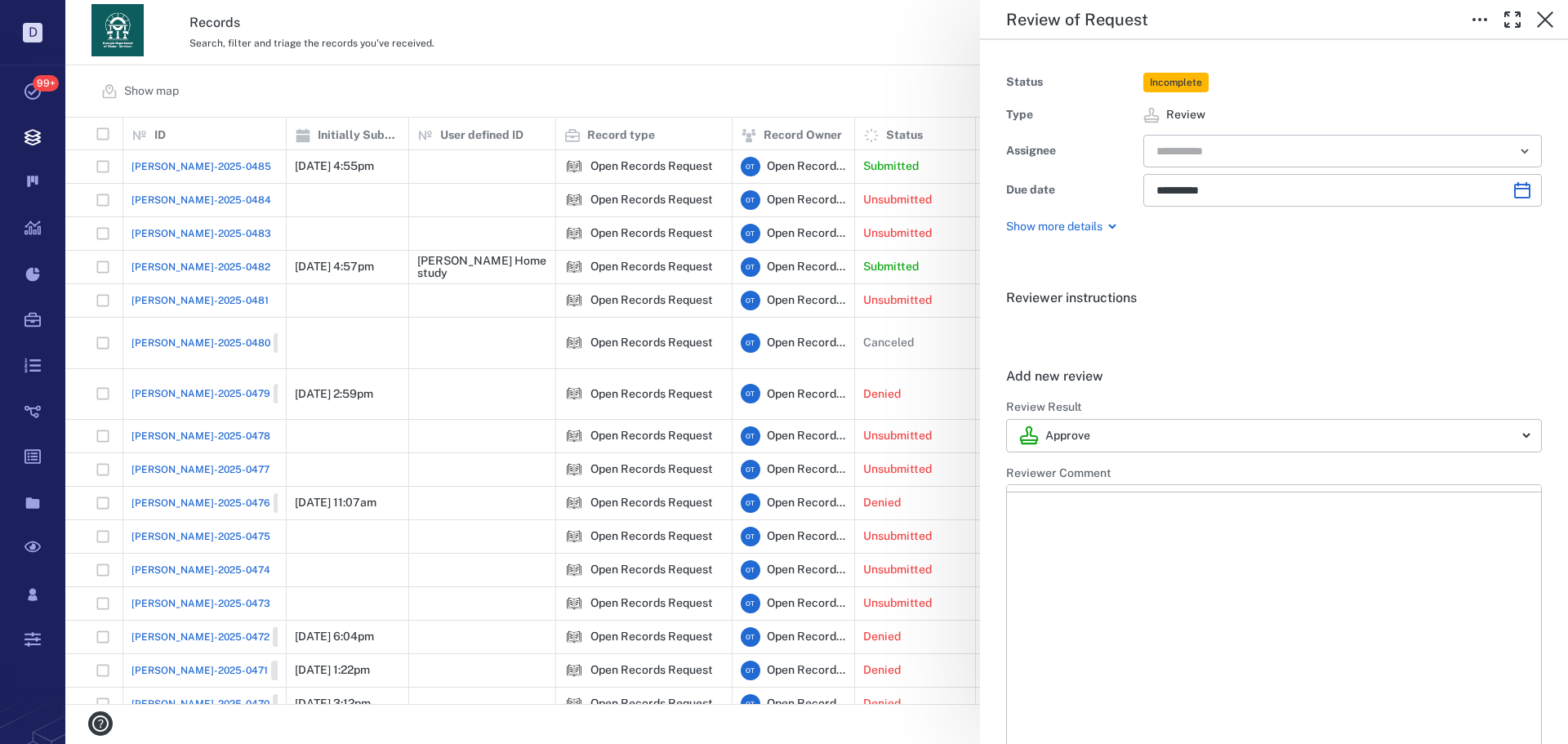 scroll, scrollTop: 245, scrollLeft: 0, axis: vertical 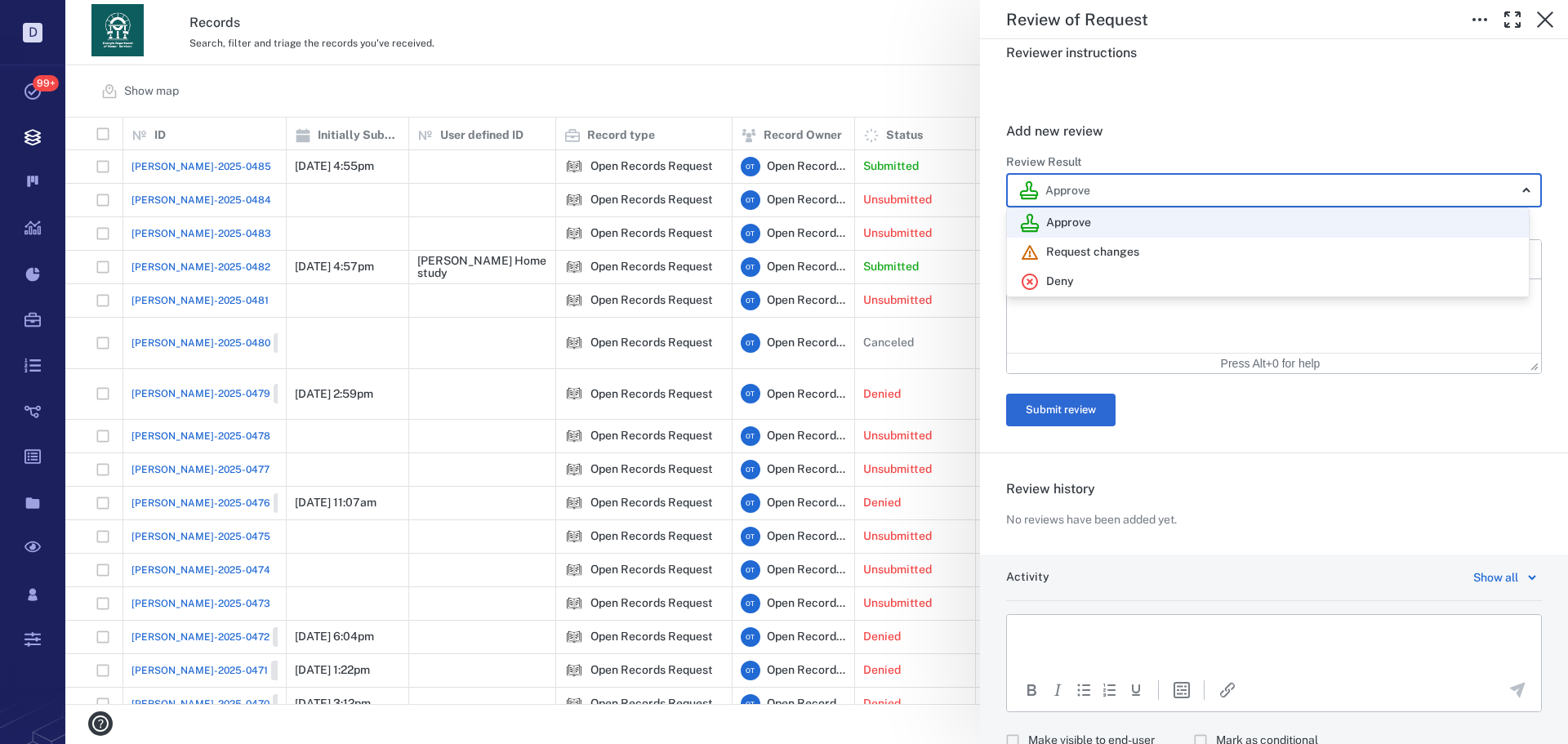 click on "D Tasks 99+ Records Boards Dashboard Reports Record types Guide steps Rules Form builder Documents Sandbox Registered users Settings Records Search, filter and triage the records you've received. View archive O T Show map Search Filters Preset: Preset #1 Add record ID 1 Initially Submitted Date User defined ID 1 Record type 1 Record Owner Status 1 Assignees Phase Tags Start Date Priority 1 Completion % 1 Creator Name Creator Email Created At Address Last Submitted Date ORR-2025-0485 7/9/2025 at 4:55pm Open Records Request O T Open Records Team Submitted O T Open Records Team Review Request 14% (1/7) Charles Przekop cprzekop@n1health.com 7/9/2025 7/9/2025 at 4:55pm ORR-2025-0484 Open Records Request O T Open Records Team Unsubmitted Records Request 14% (1/7) Guest User N/A 7/9/2025 ORR-2025-0483 Open Records Request O T Open Records Team Unsubmitted Records Request 0% (0/7) Guest User N/A 7/9/2025 ORR-2025-0482 7/8/2025 at 4:57pm Stephani Webb Home study Open Records Request O T Open Records Team O T O T" at bounding box center [784, 372] 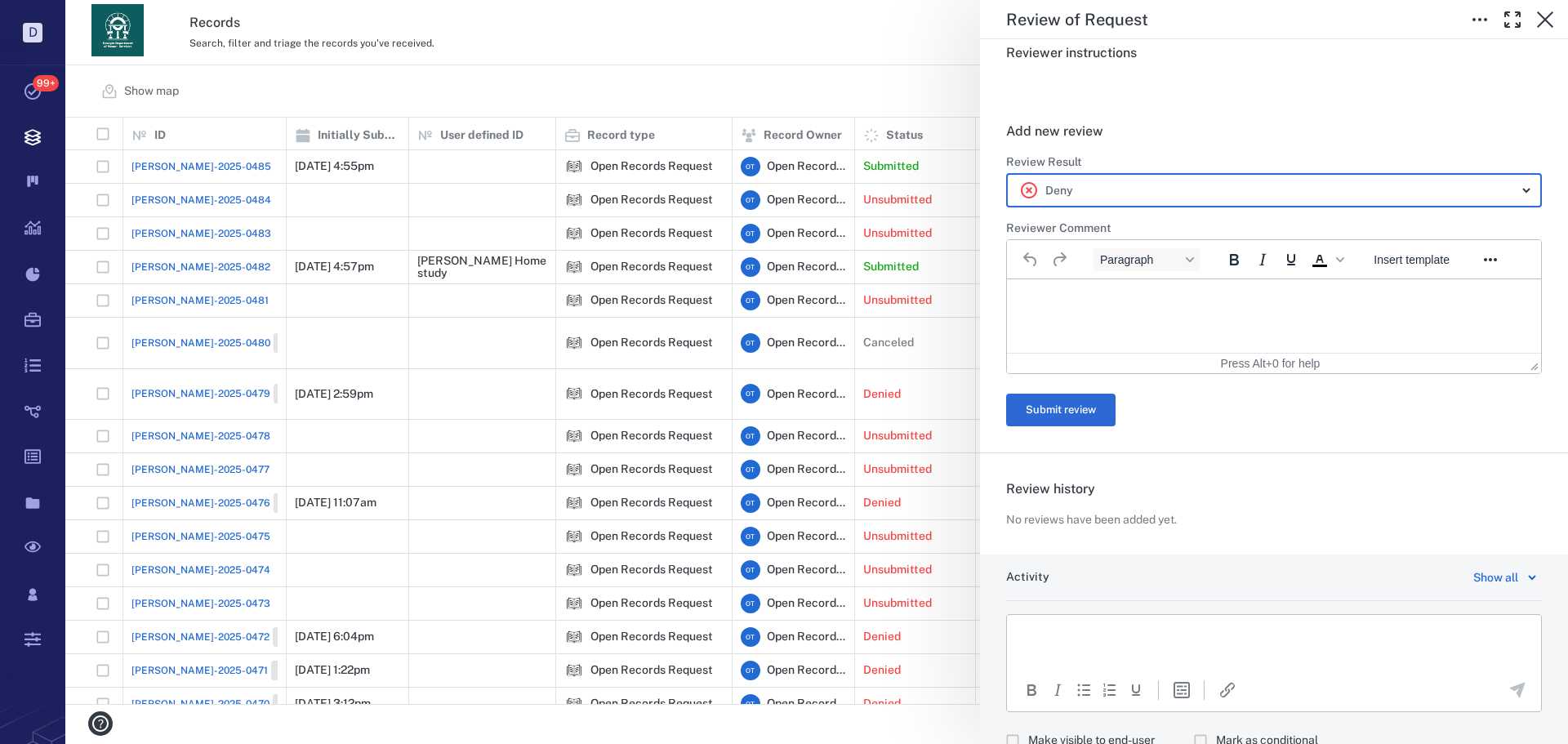 drag, startPoint x: 2088, startPoint y: 588, endPoint x: 1085, endPoint y: 311, distance: 1040.547 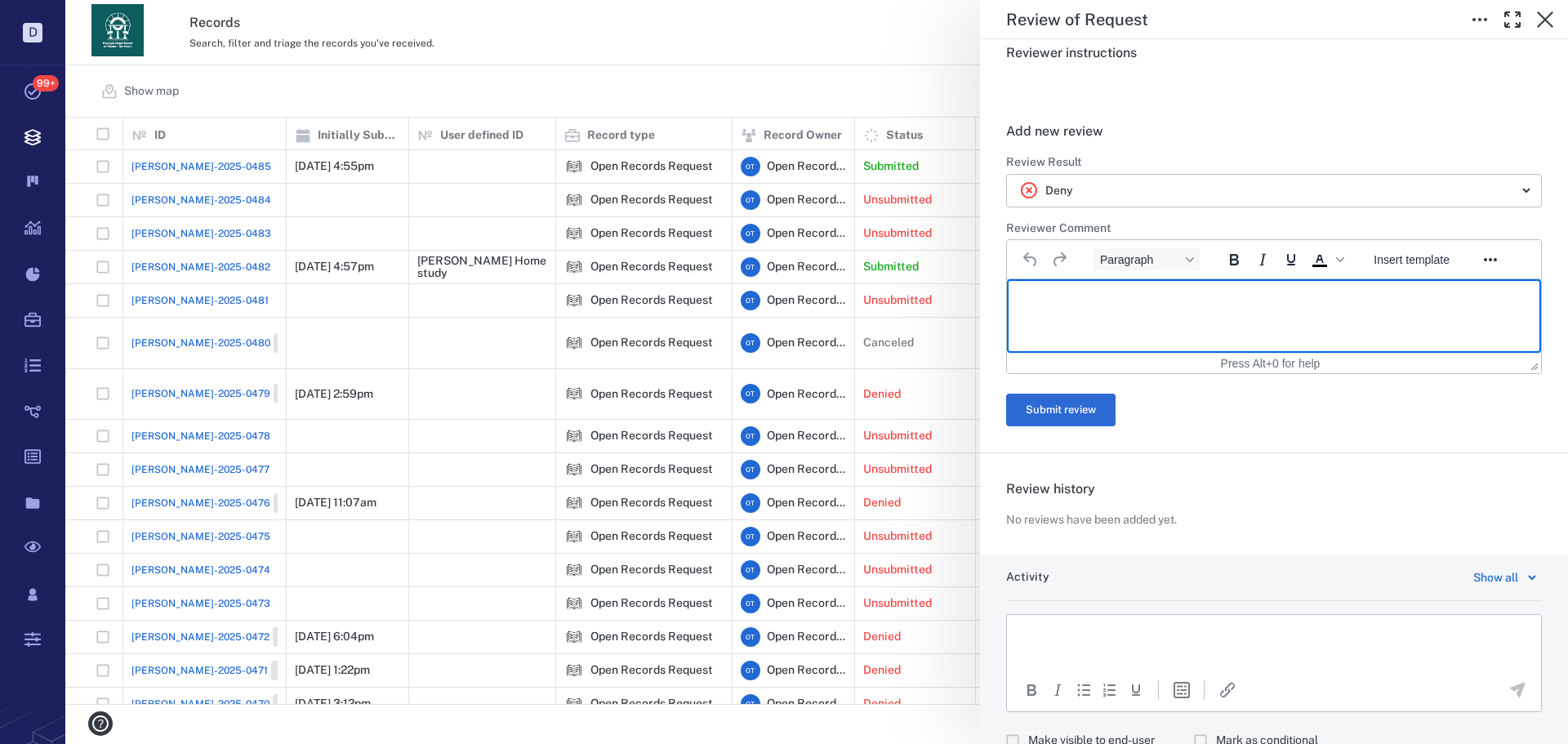 type 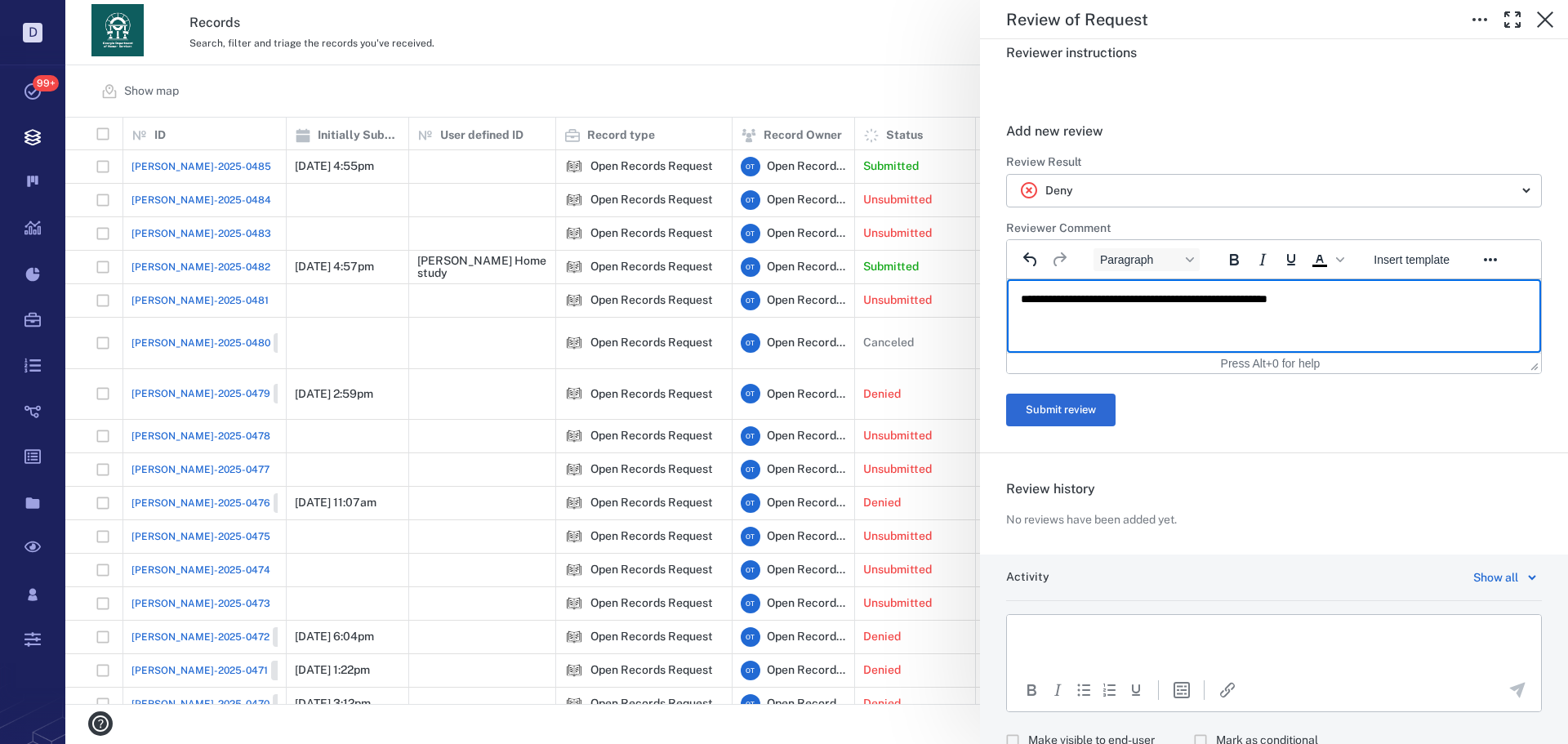 click on "**********" at bounding box center (1267, 300) 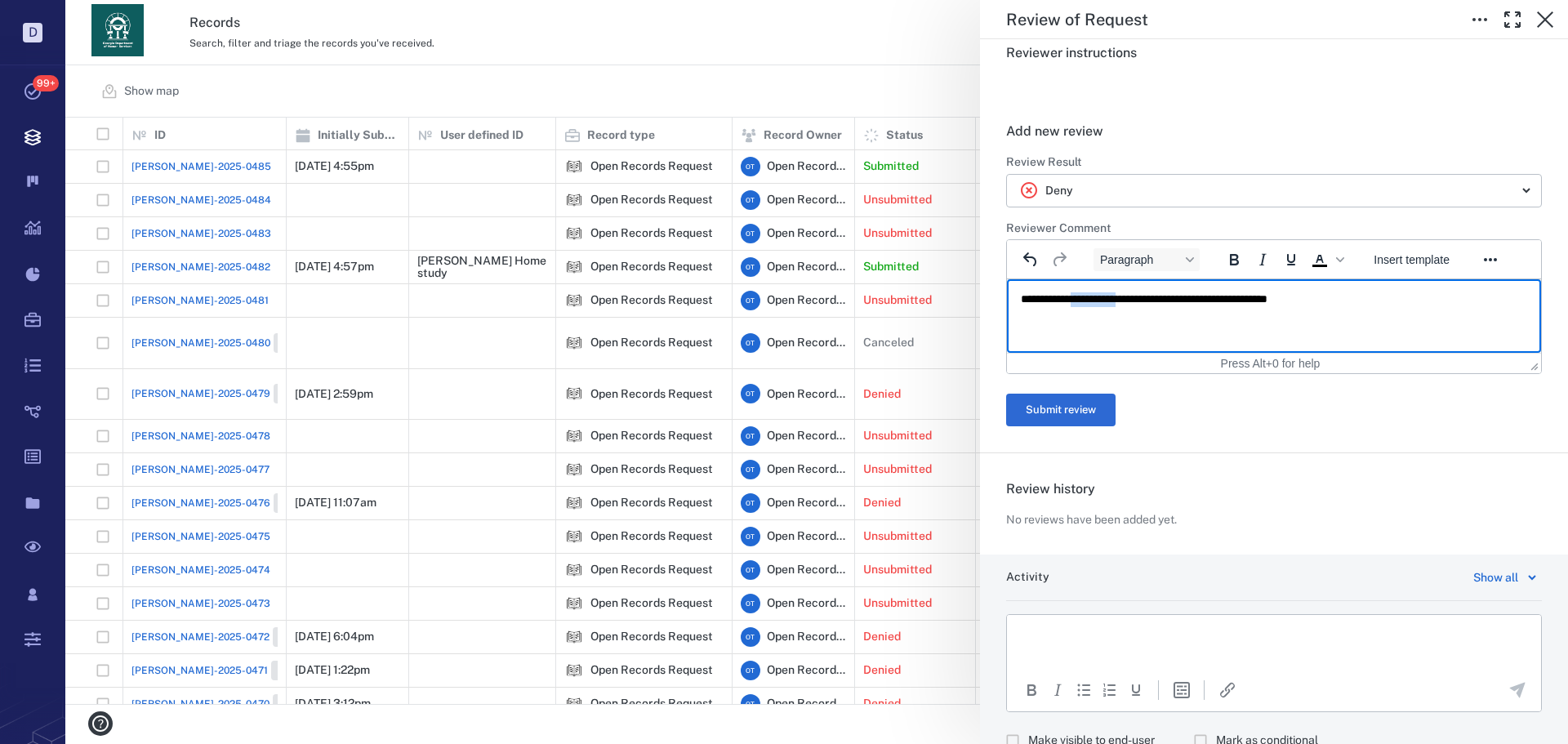 click on "**********" at bounding box center [1267, 300] 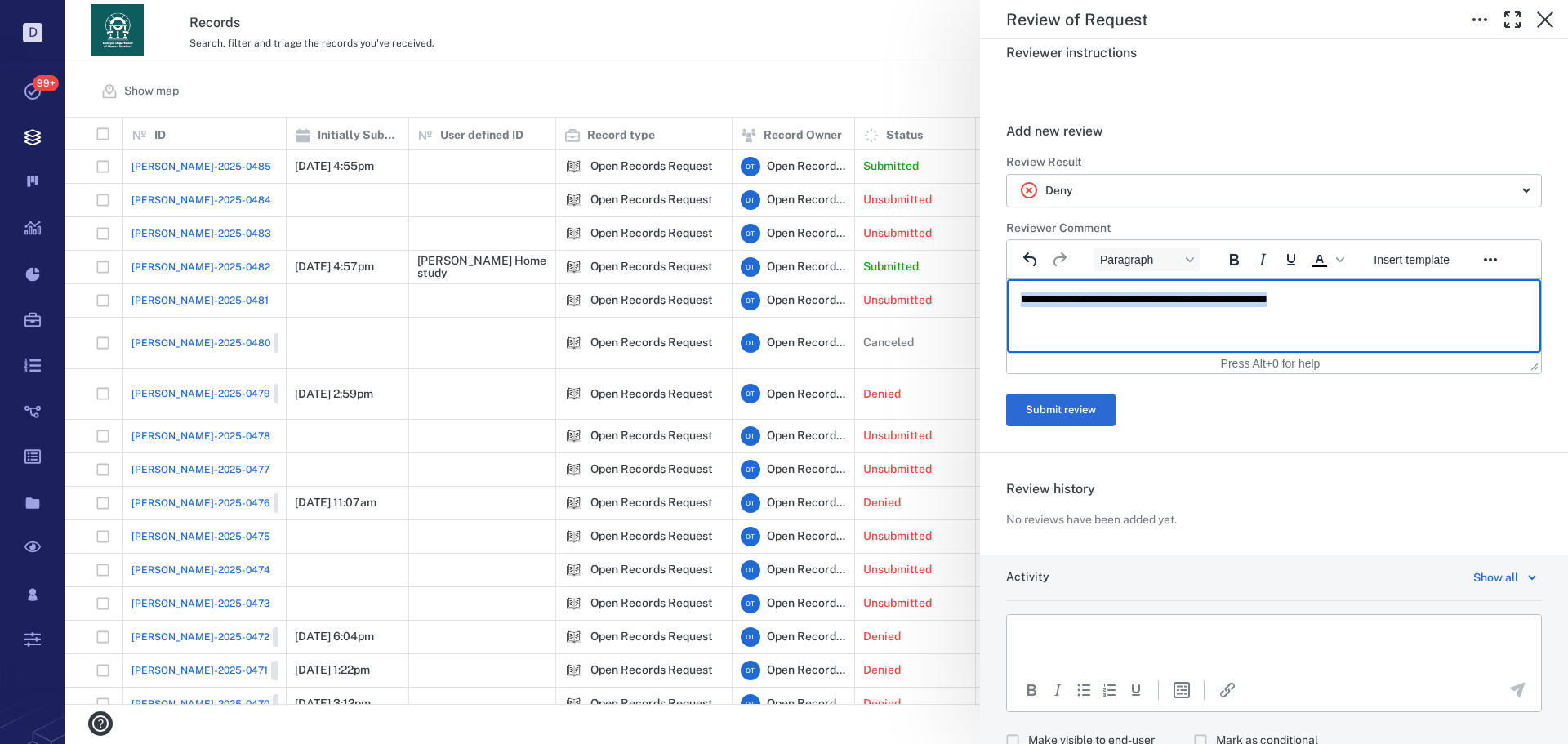 click on "**********" at bounding box center (1267, 300) 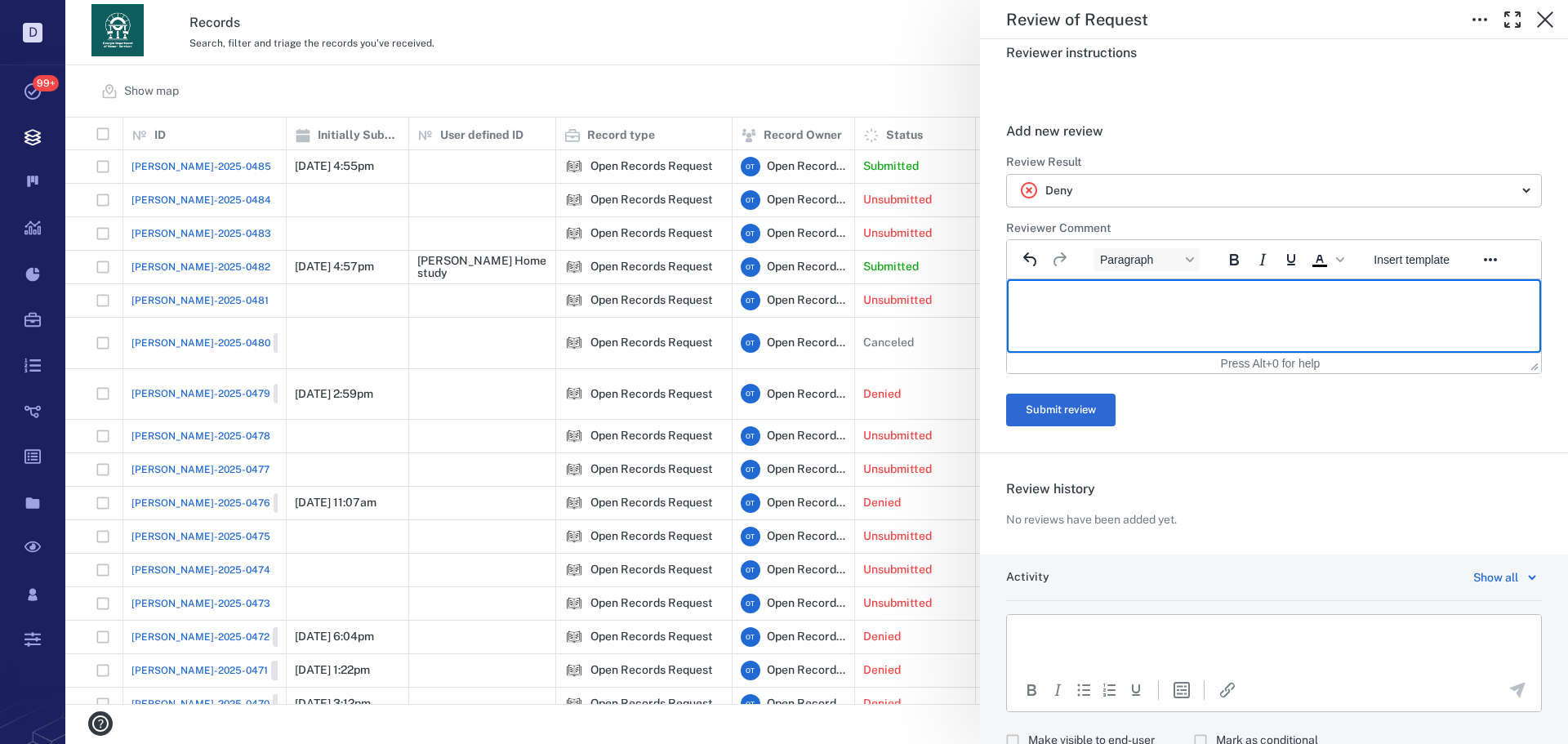 click at bounding box center (1274, 300) 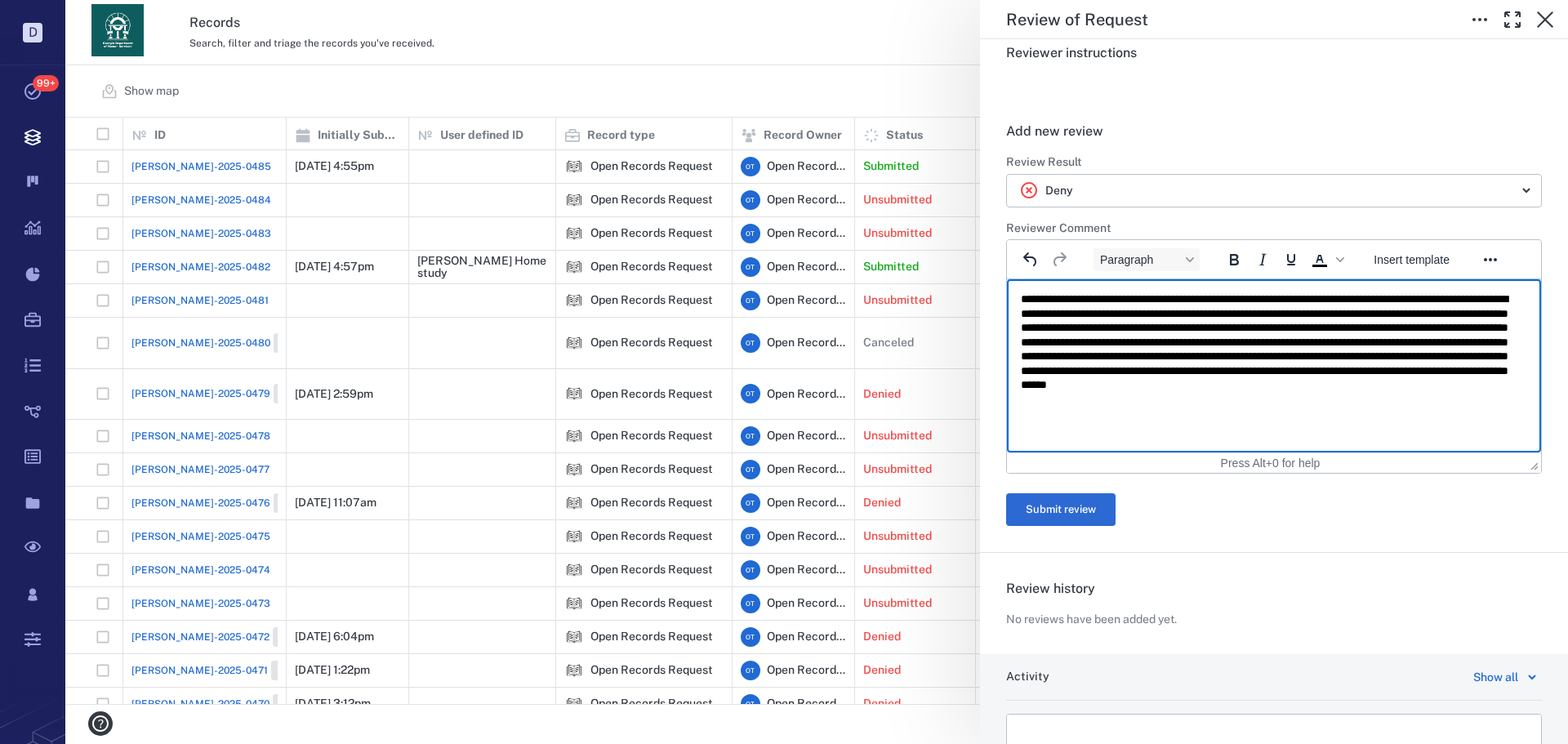 click on "**********" at bounding box center [1274, 350] 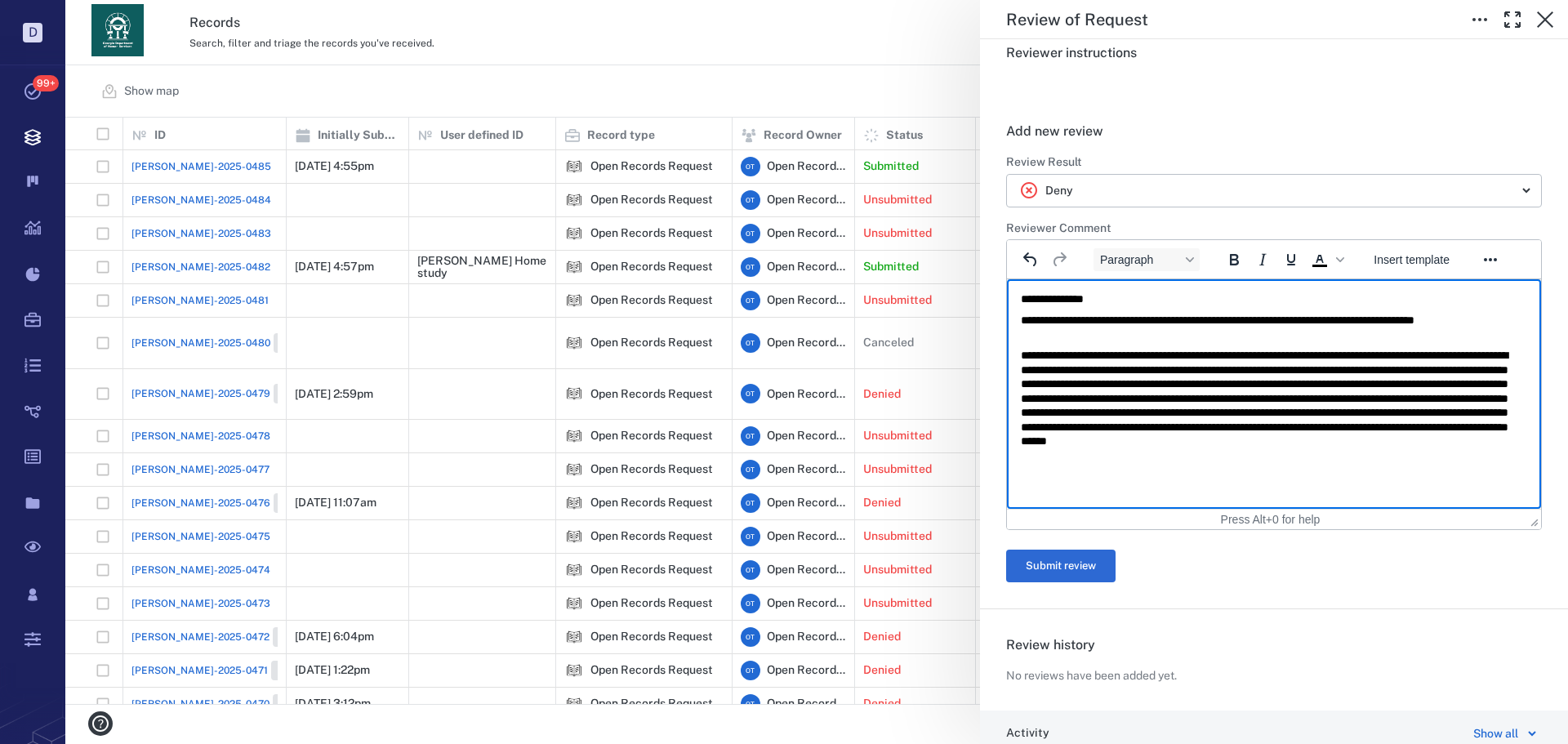 drag, startPoint x: 1441, startPoint y: 468, endPoint x: 1361, endPoint y: 423, distance: 91.7878 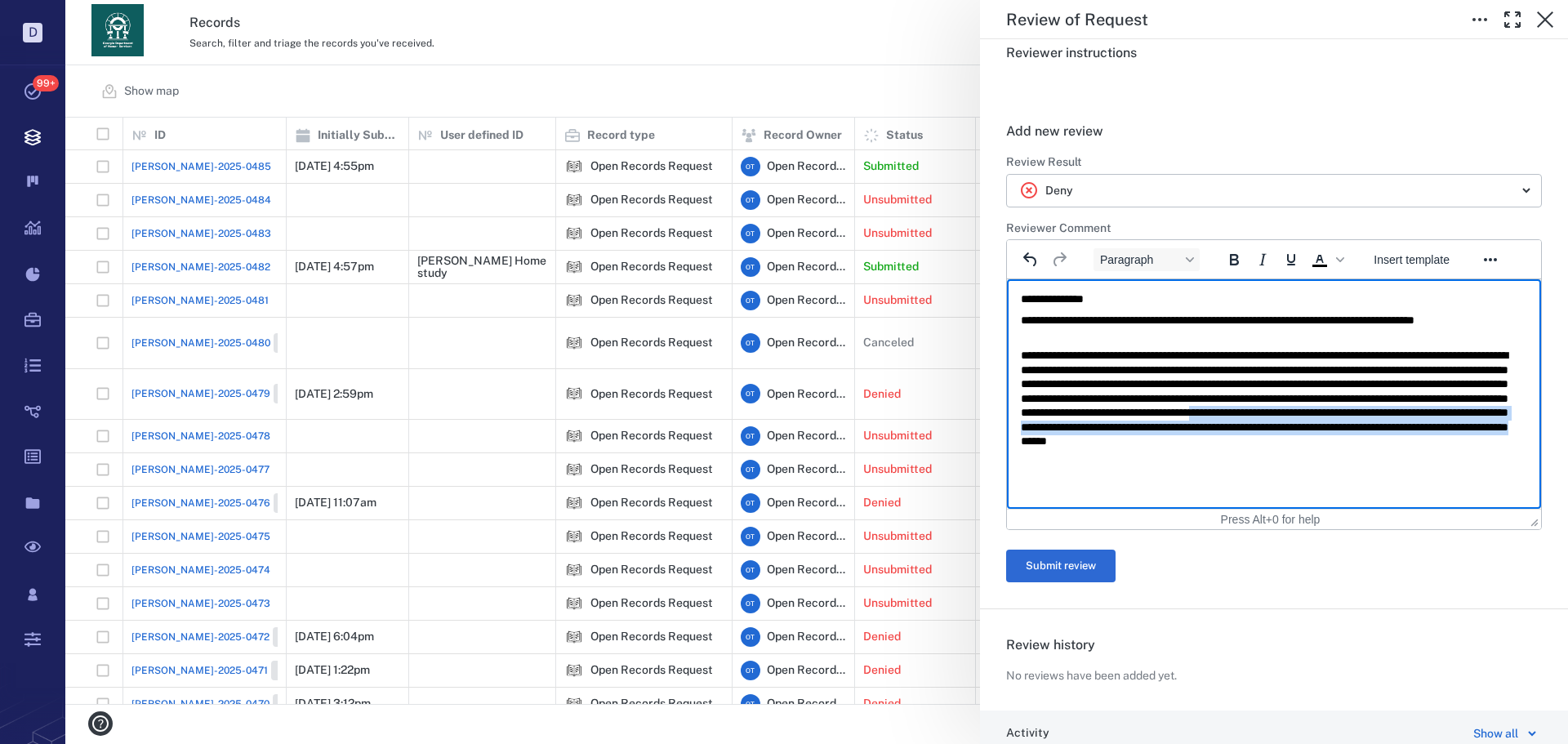 drag, startPoint x: 1421, startPoint y: 451, endPoint x: 1370, endPoint y: 429, distance: 55.54278 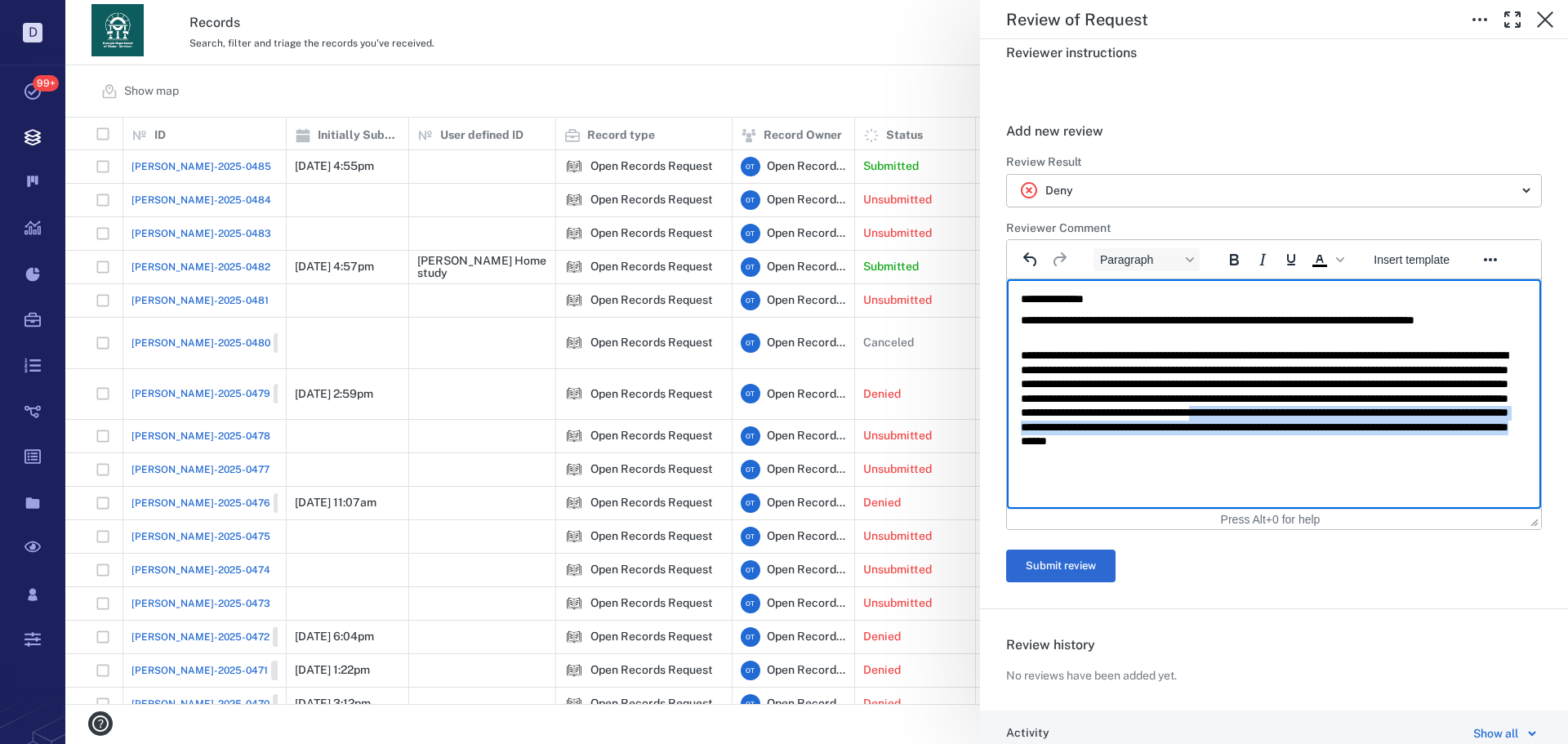 click on "**********" at bounding box center [1267, 406] 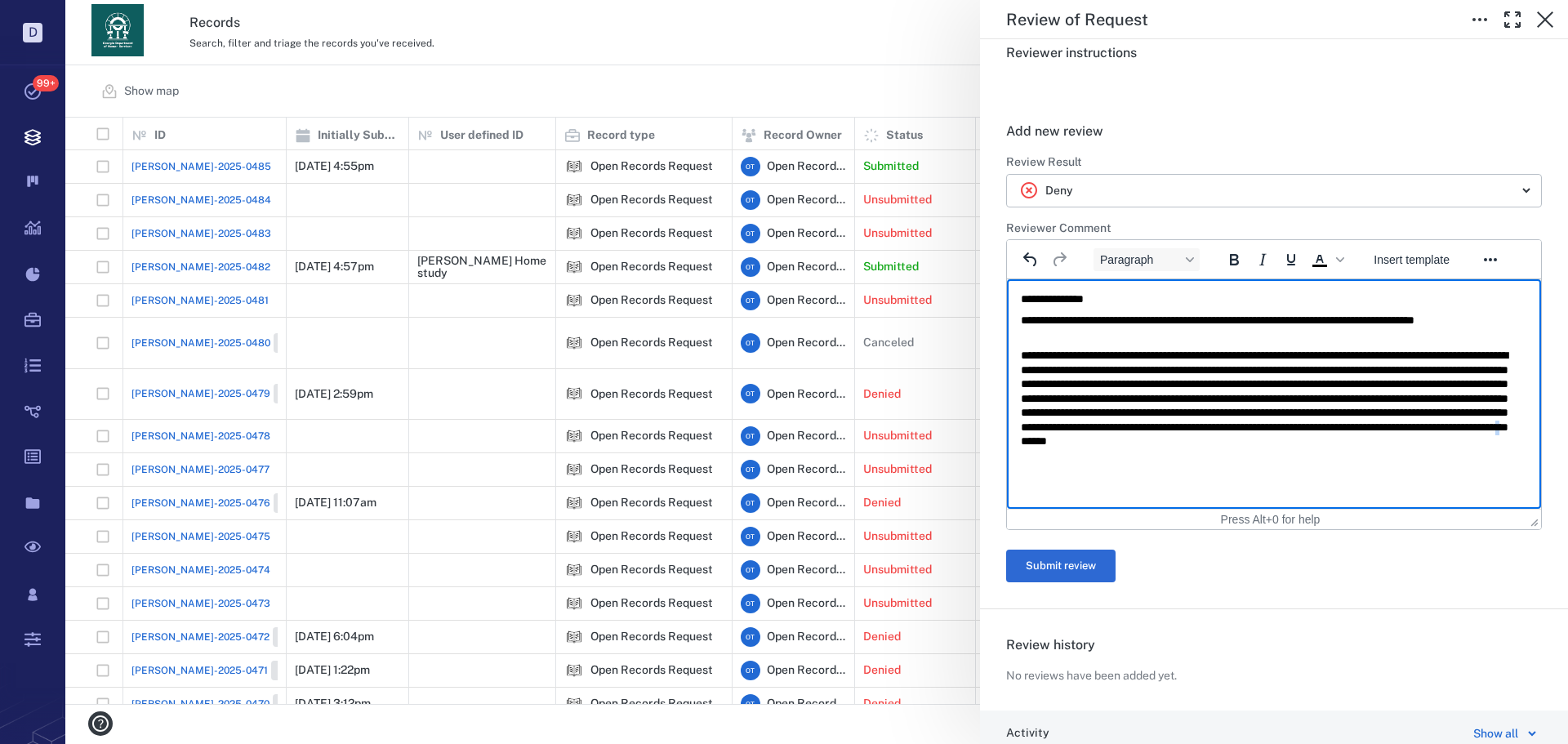 click on "**********" at bounding box center (1267, 406) 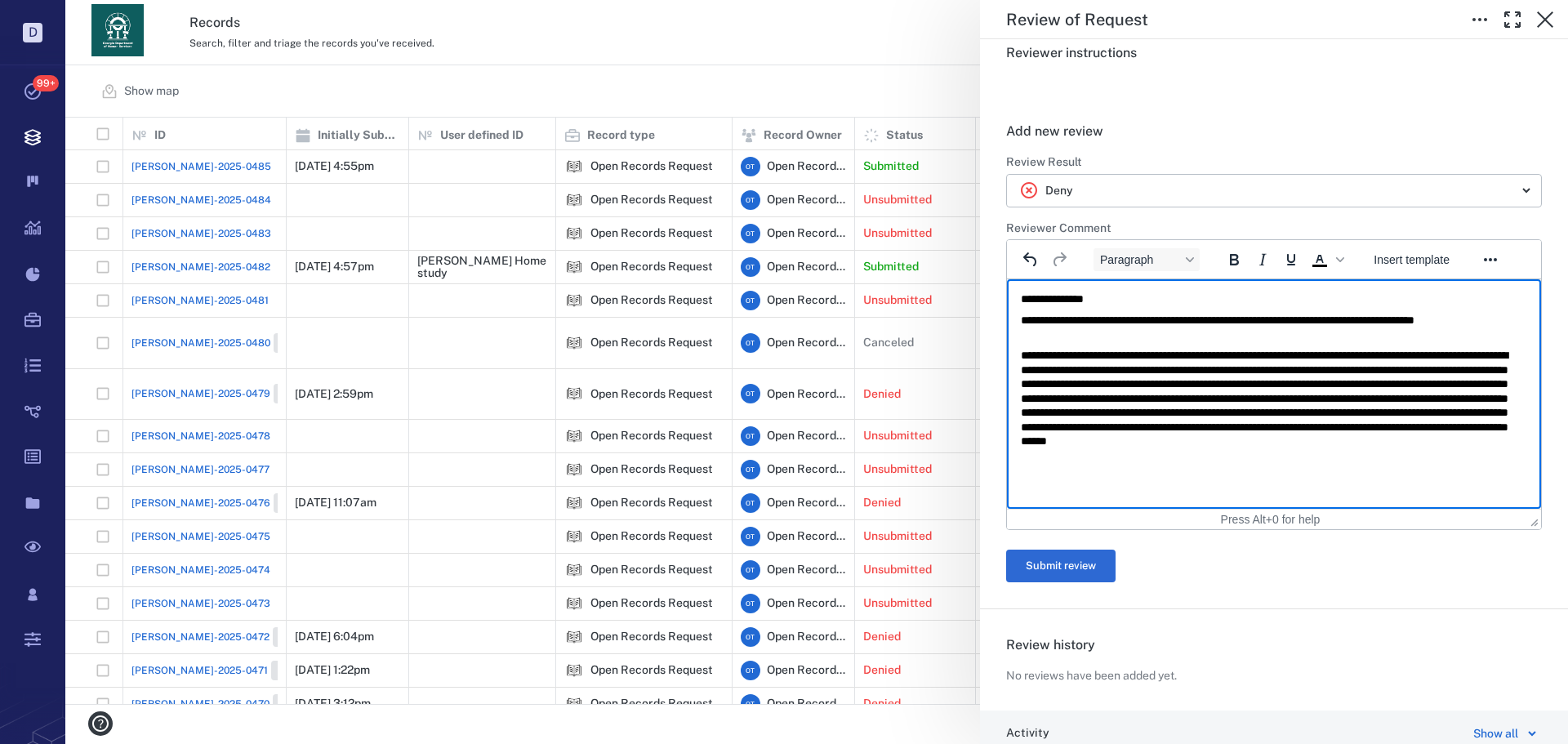 drag, startPoint x: 1446, startPoint y: 471, endPoint x: 1327, endPoint y: 414, distance: 131.94696 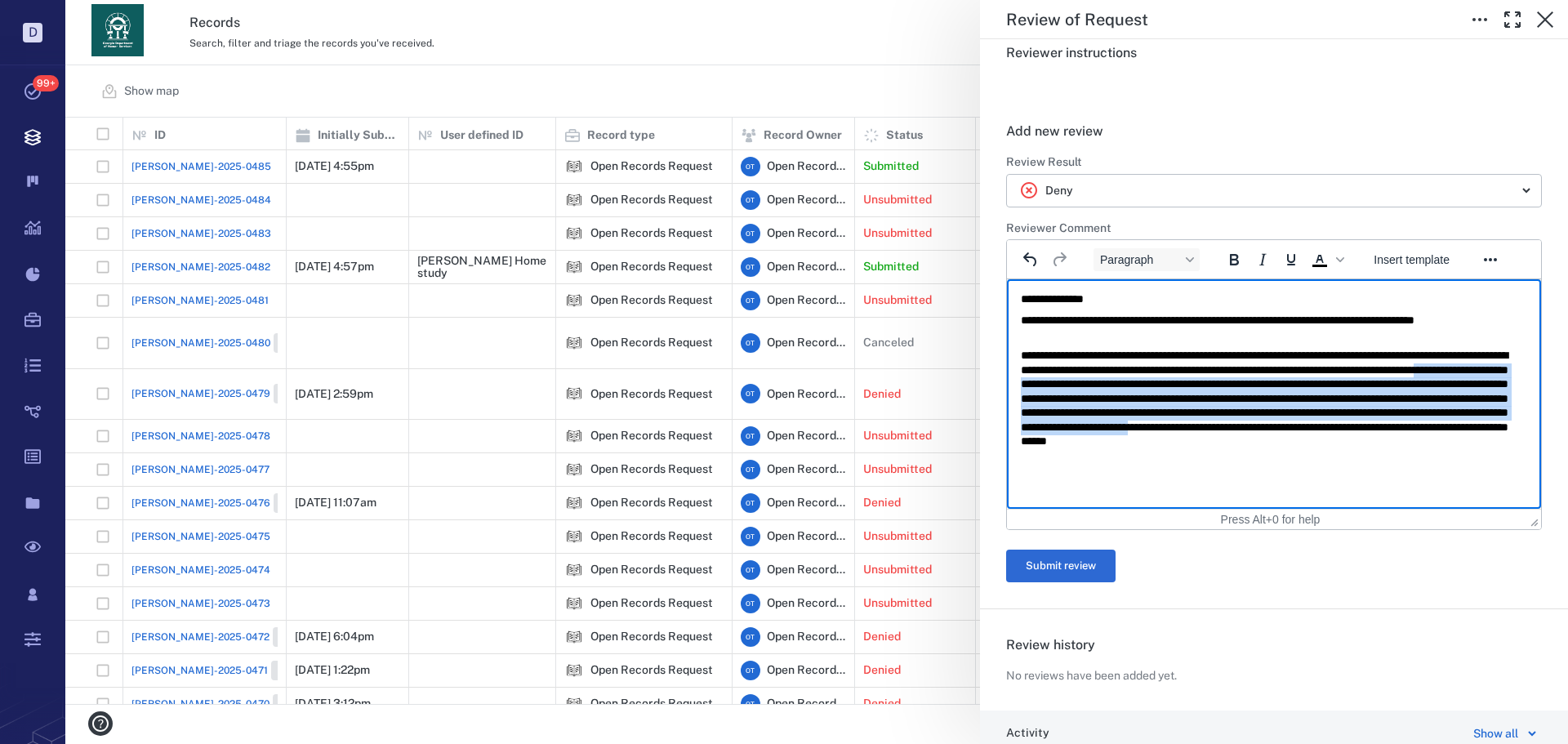 drag, startPoint x: 1216, startPoint y: 378, endPoint x: 1438, endPoint y: 433, distance: 228.71161 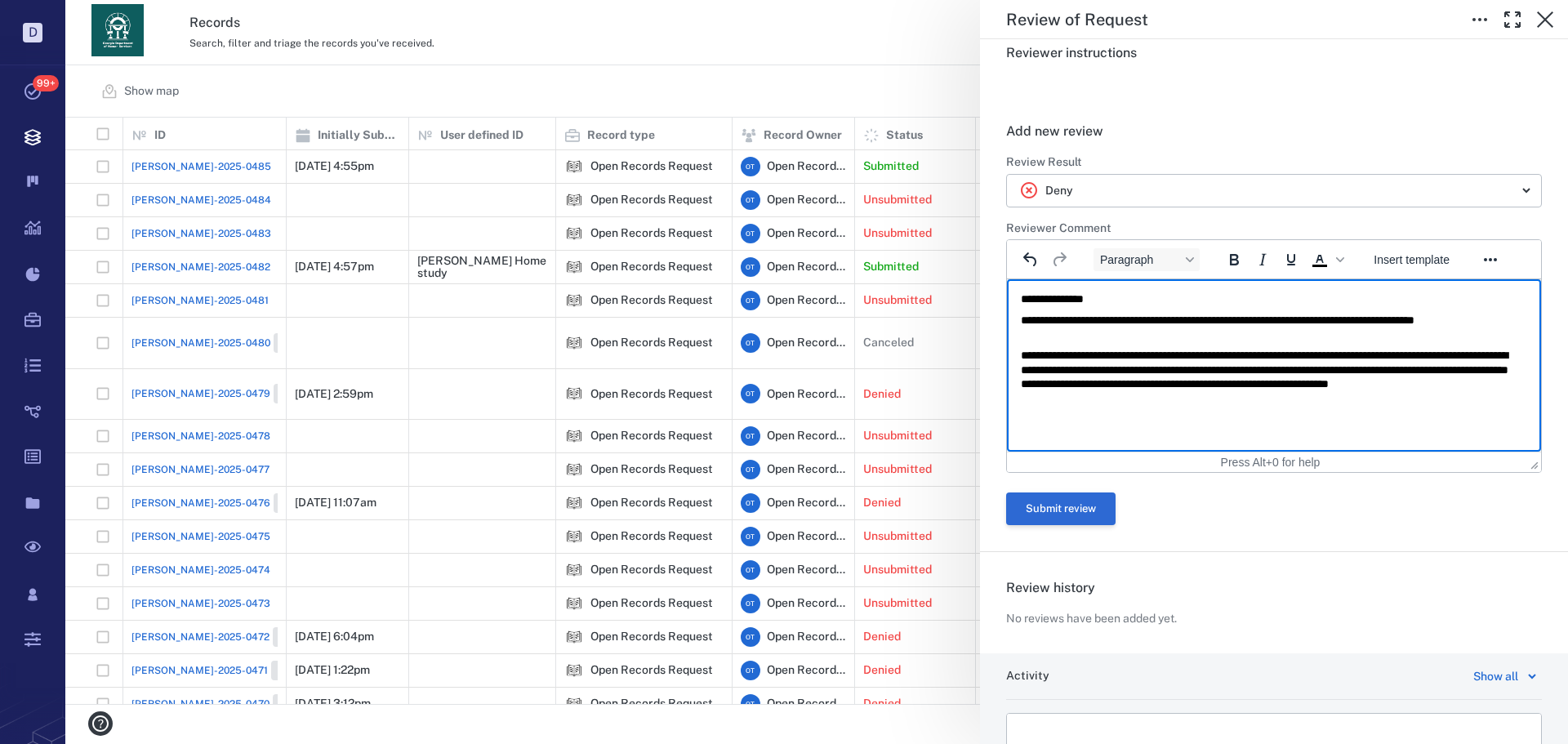 click on "Submit review" at bounding box center (1061, 509) 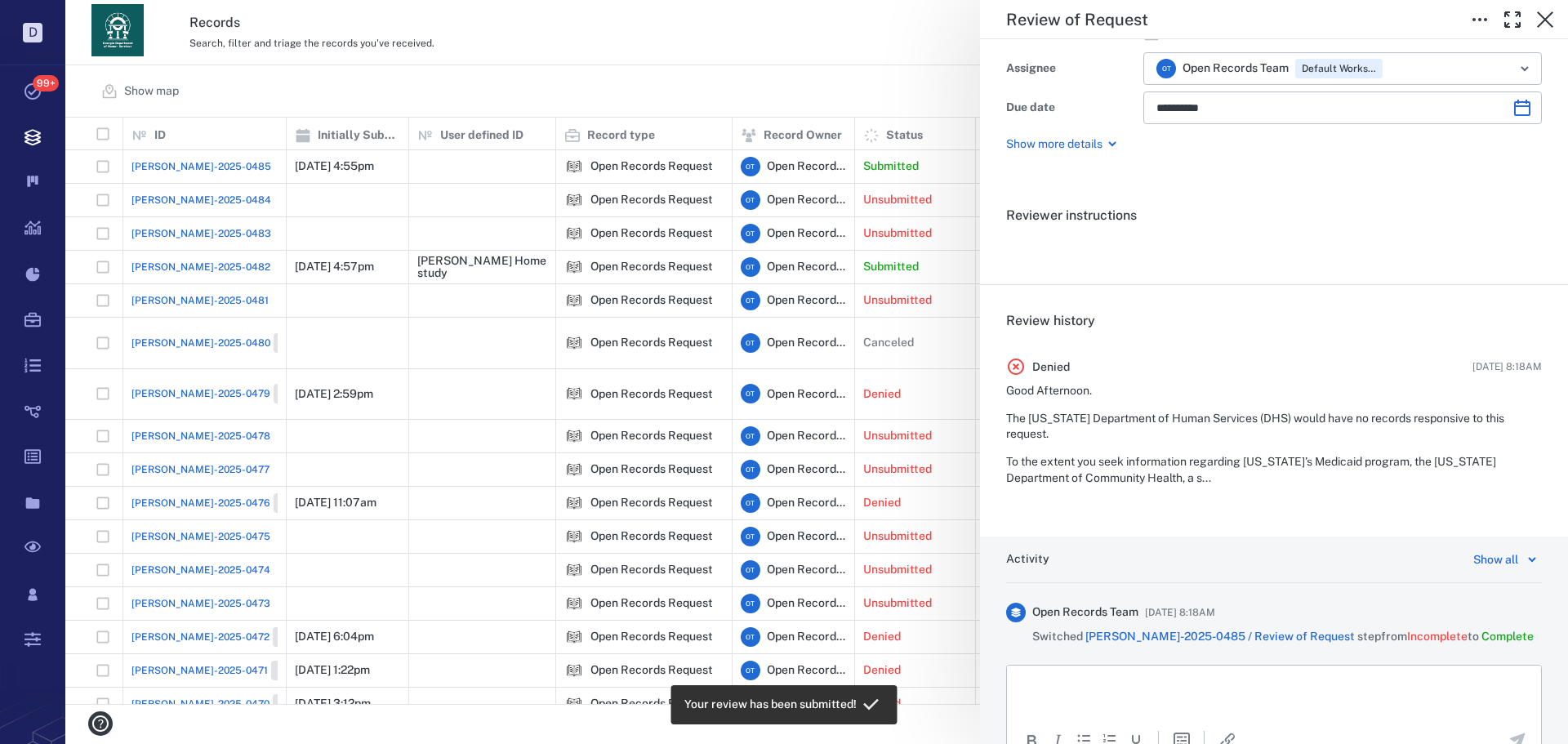 scroll, scrollTop: 0, scrollLeft: 0, axis: both 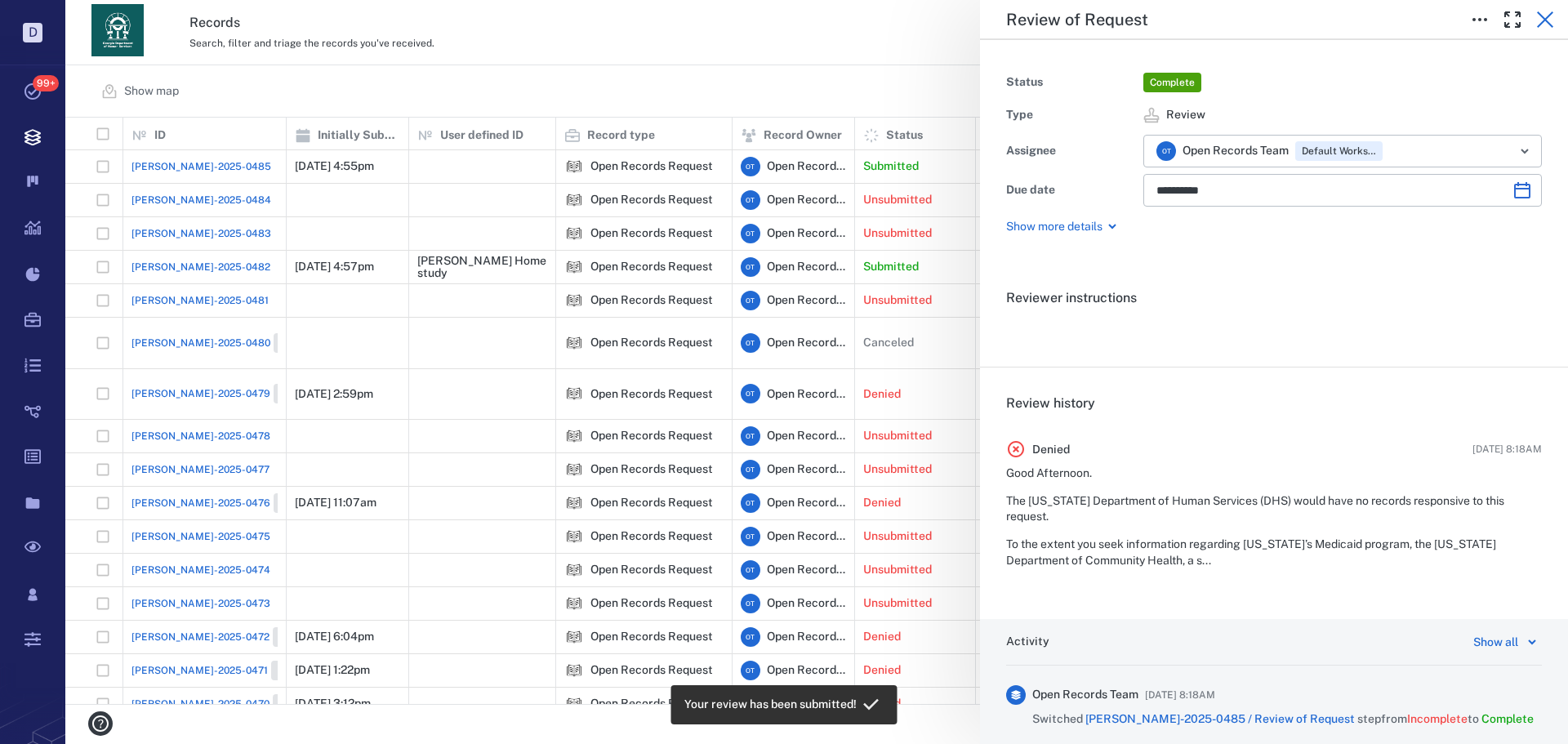 click at bounding box center [1545, 20] 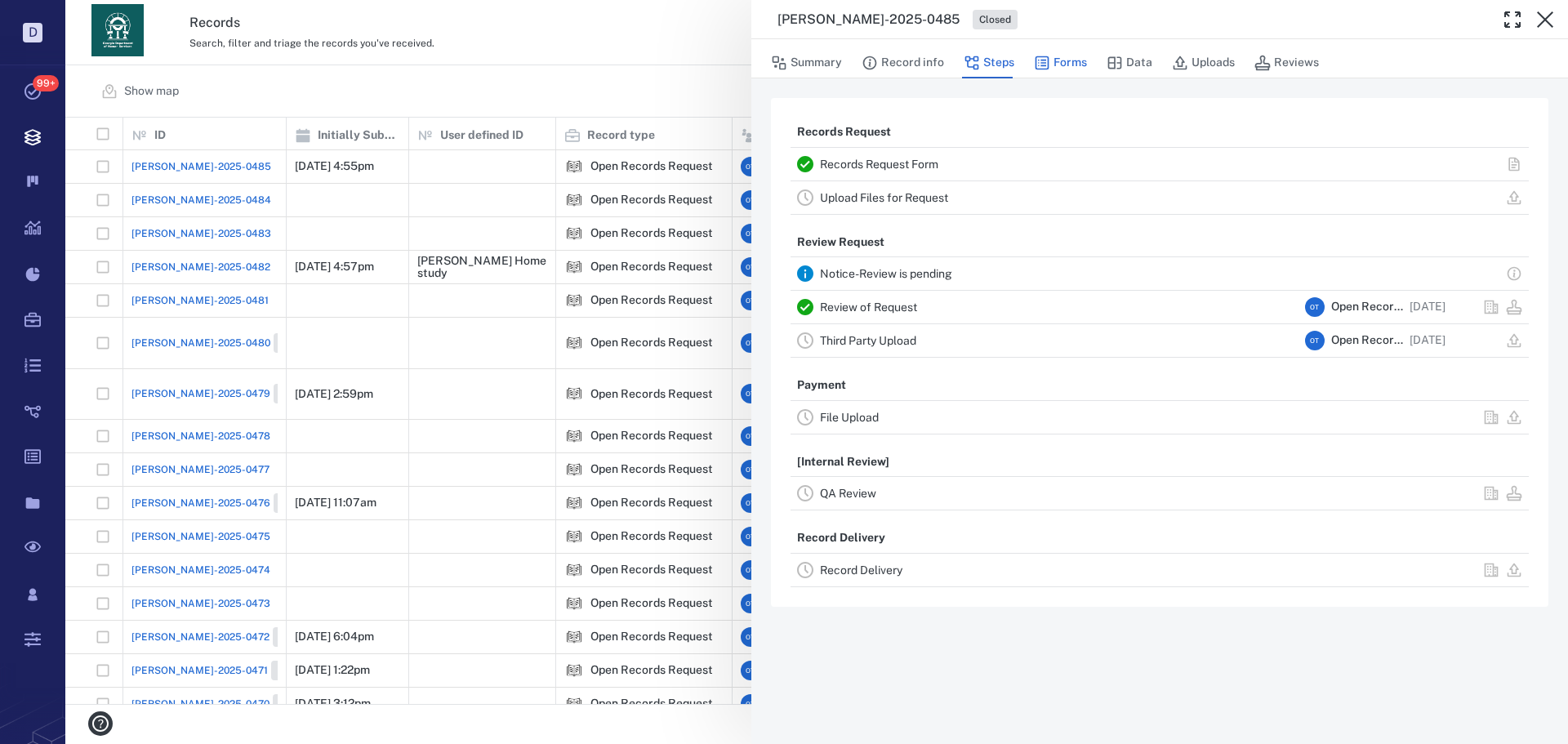 click on "Forms" at bounding box center (1060, 63) 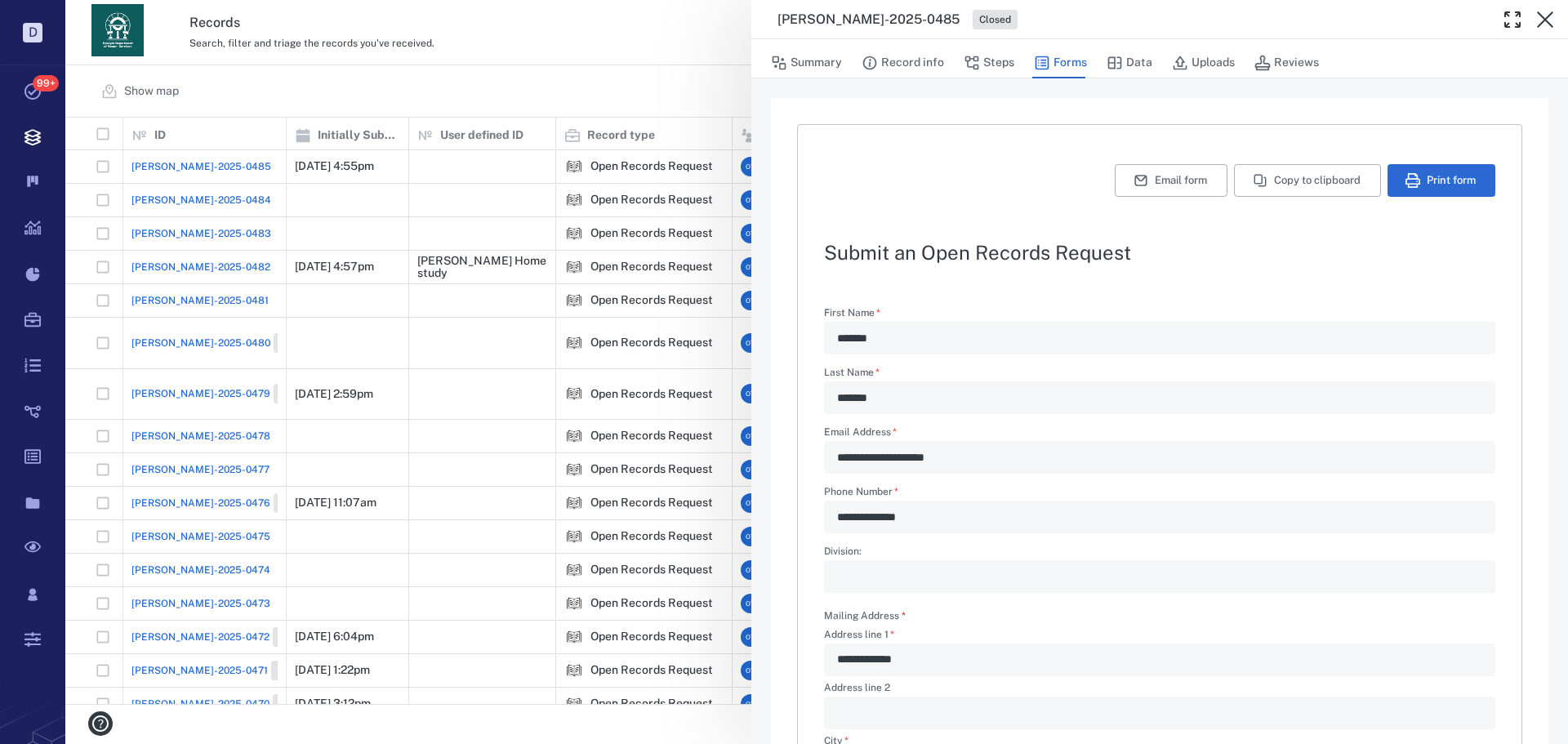 click on "**********" at bounding box center [817, 372] 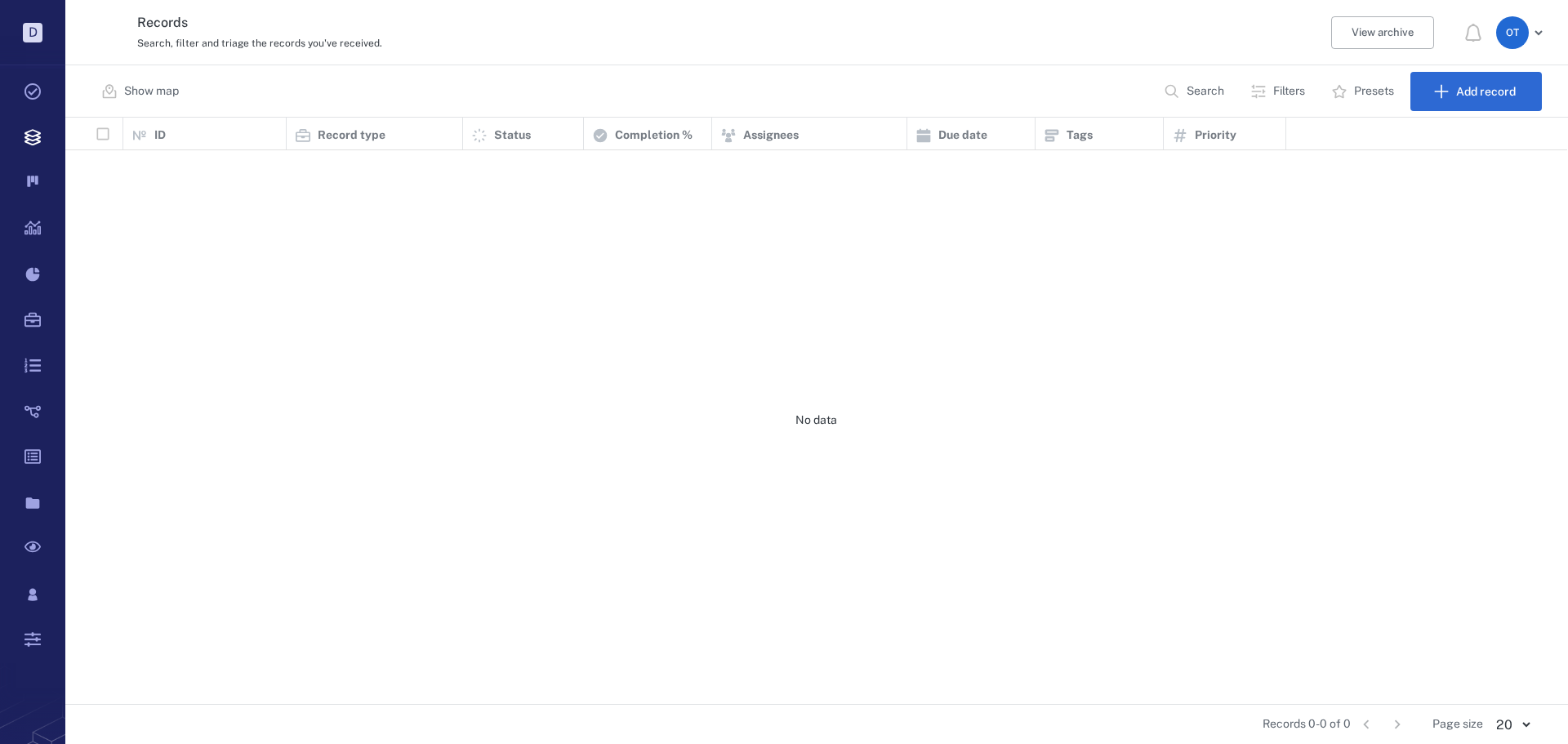 click on "Show map Search Filters Presets Add record" at bounding box center (817, 91) 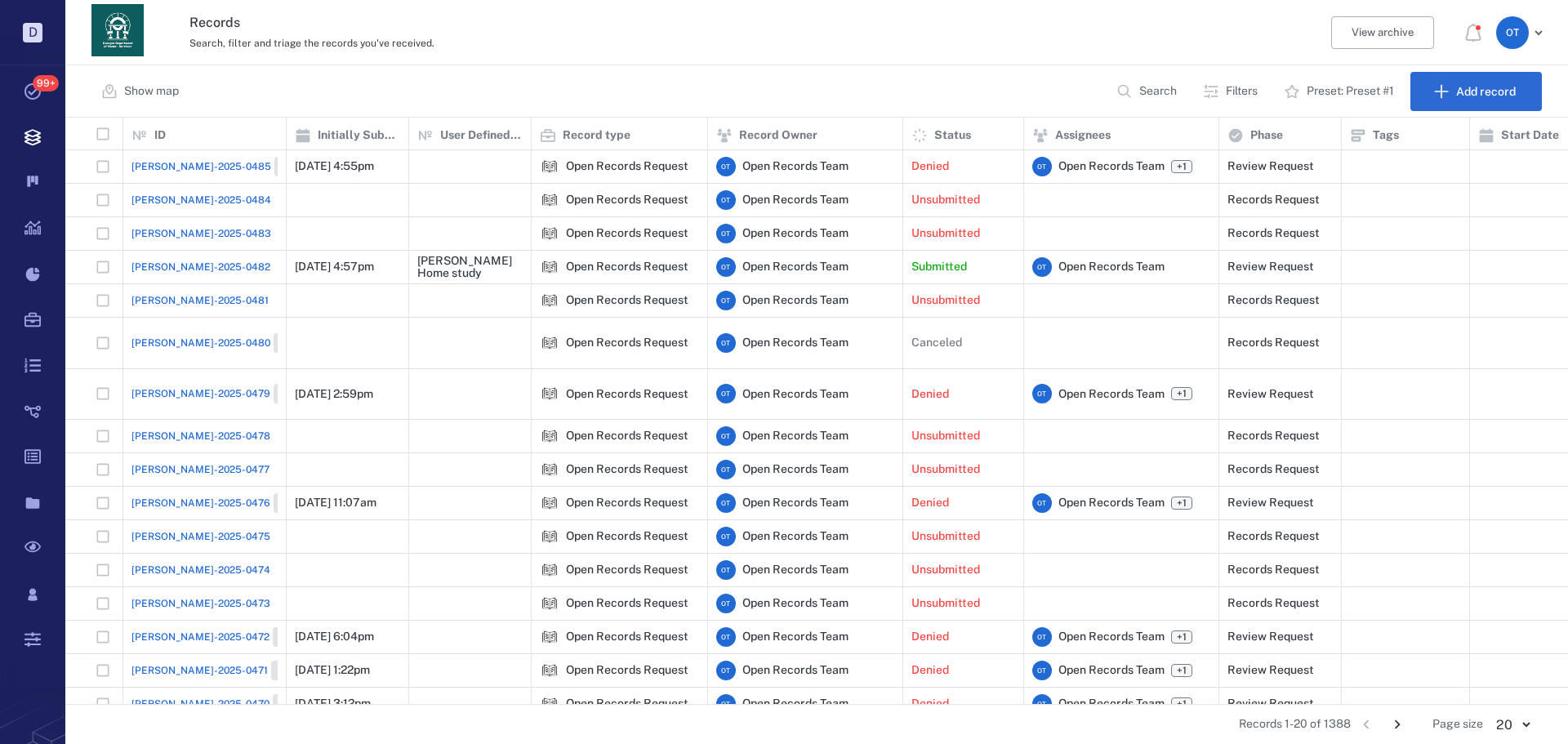 scroll, scrollTop: 0, scrollLeft: 0, axis: both 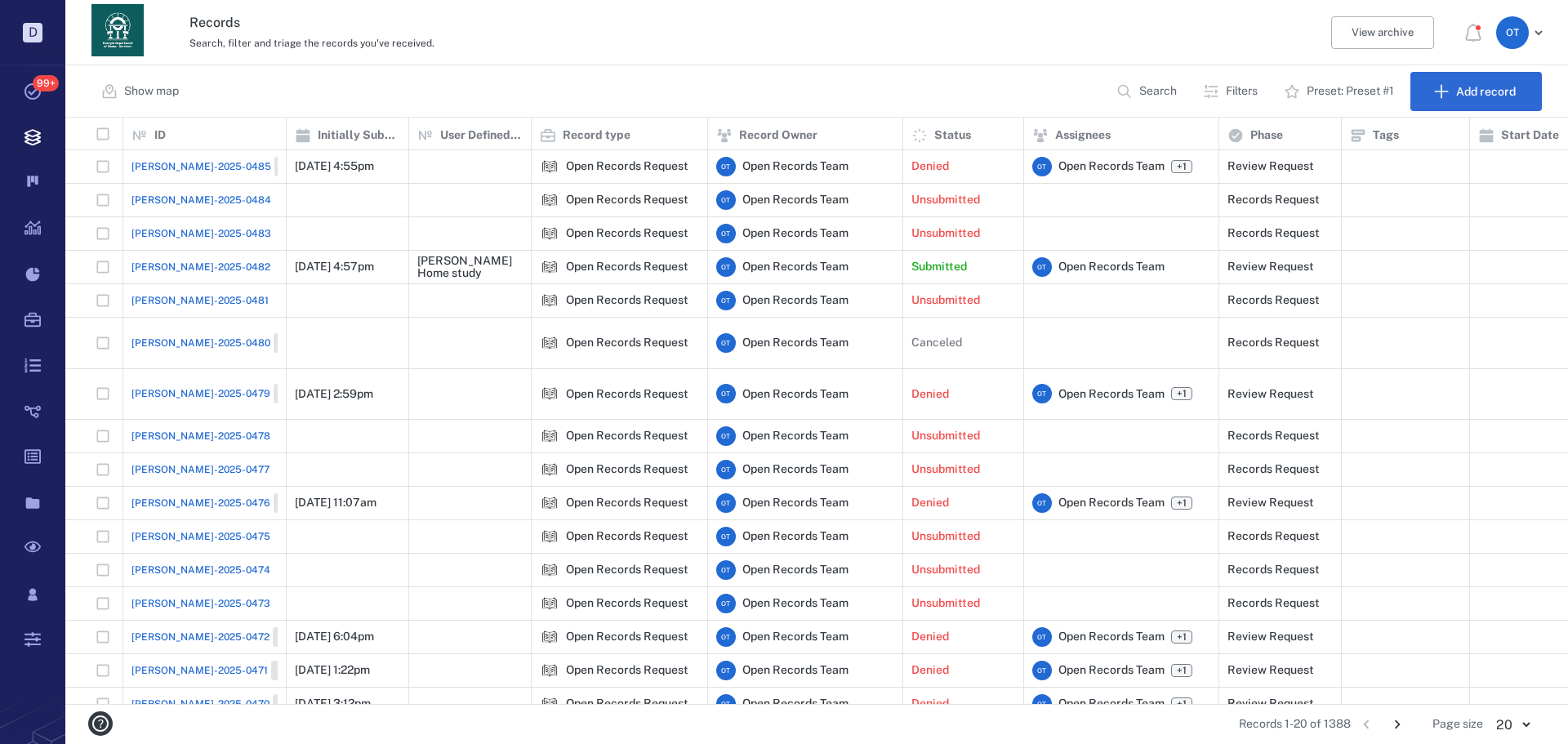 click on "[PERSON_NAME]-2025-0485 Closed" at bounding box center [225, 167] 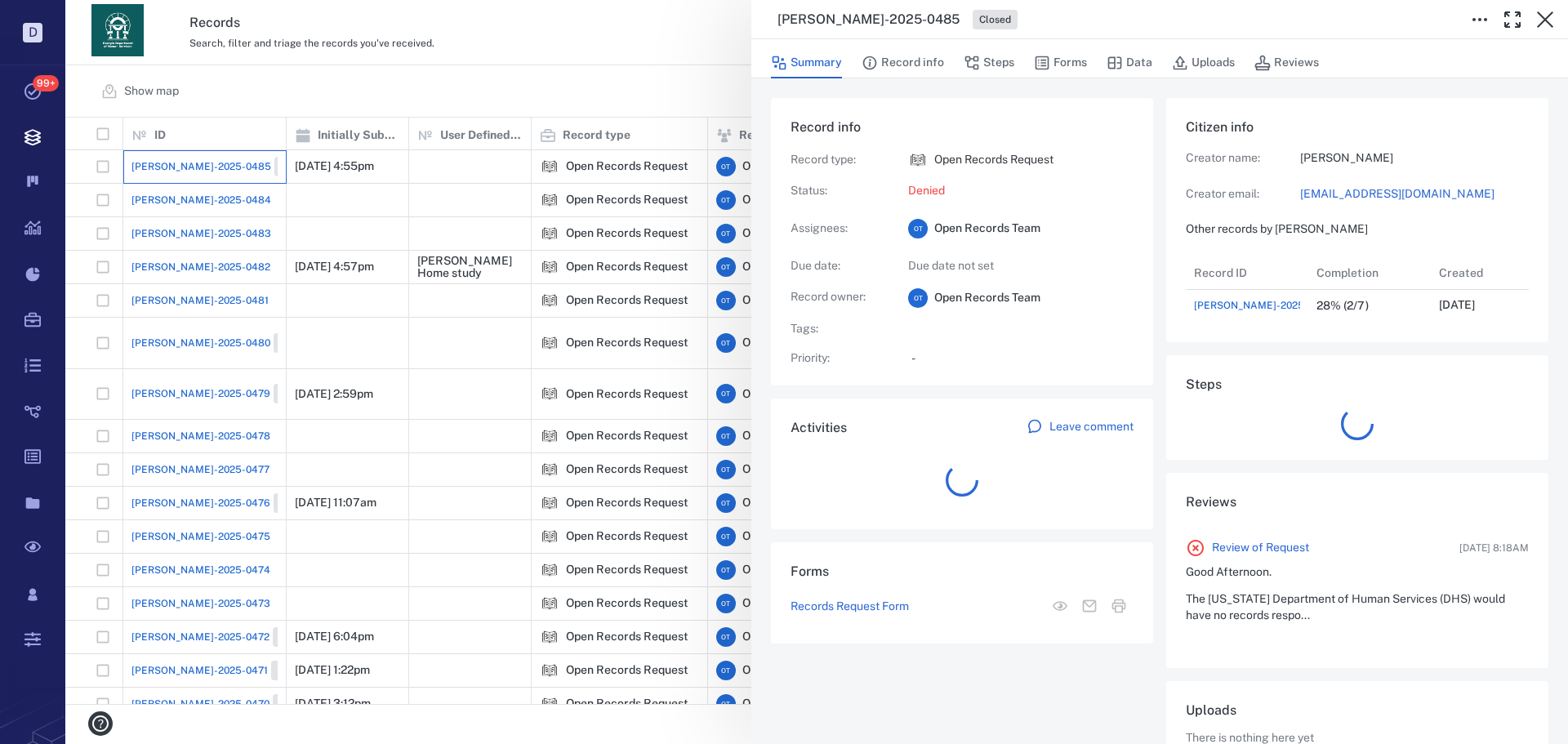 scroll, scrollTop: 13, scrollLeft: 13, axis: both 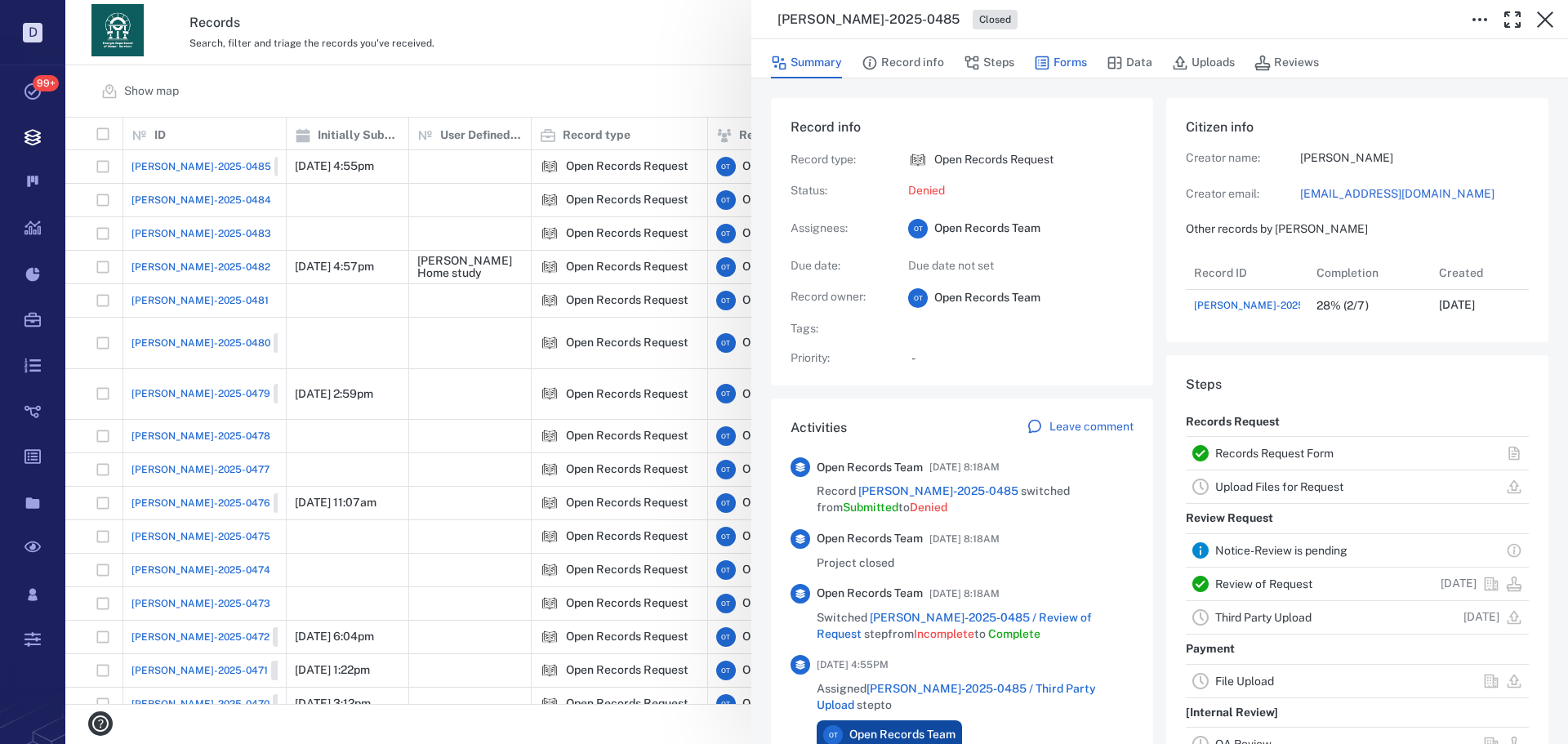 click on "Forms" at bounding box center [1060, 63] 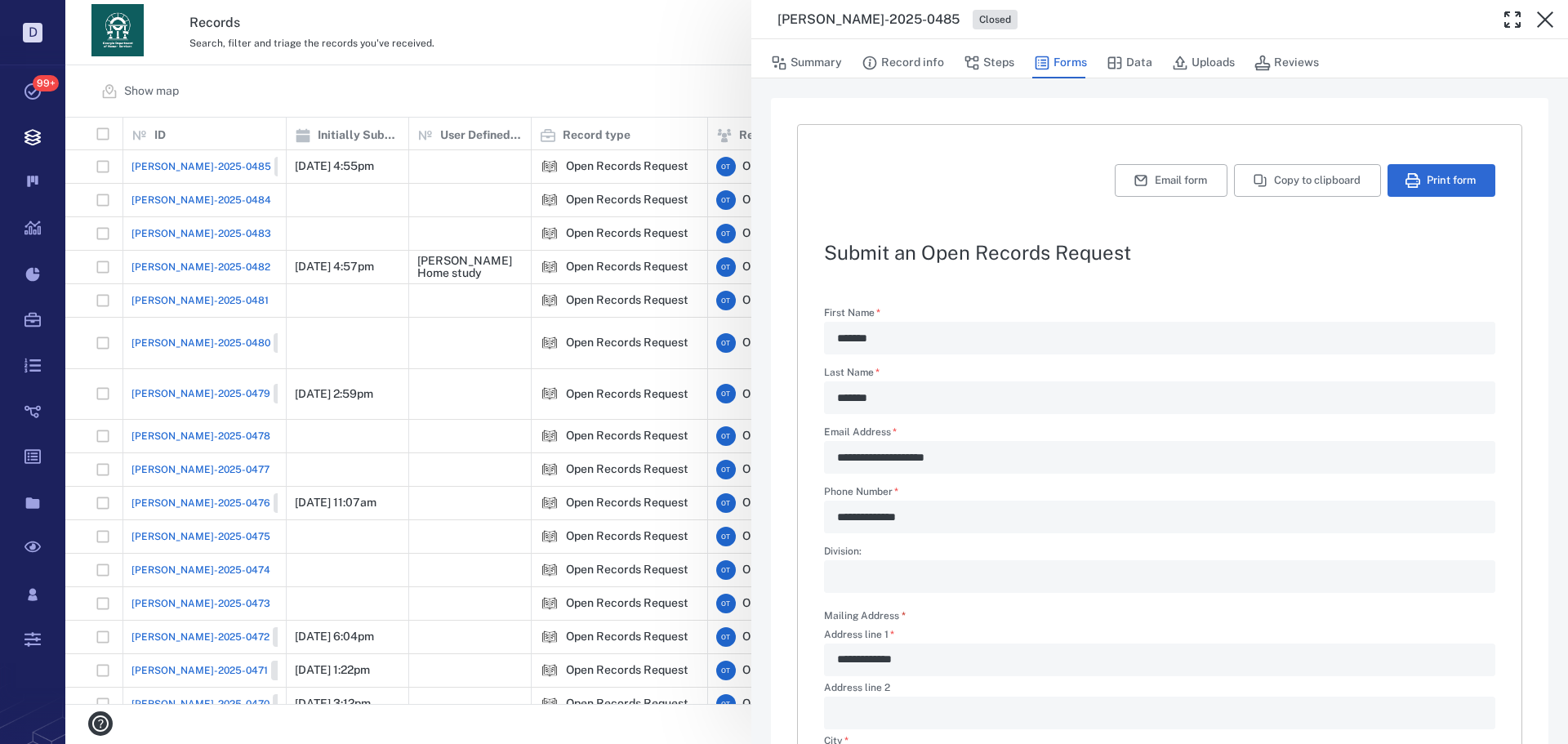 drag, startPoint x: 452, startPoint y: 1, endPoint x: 468, endPoint y: 31, distance: 34 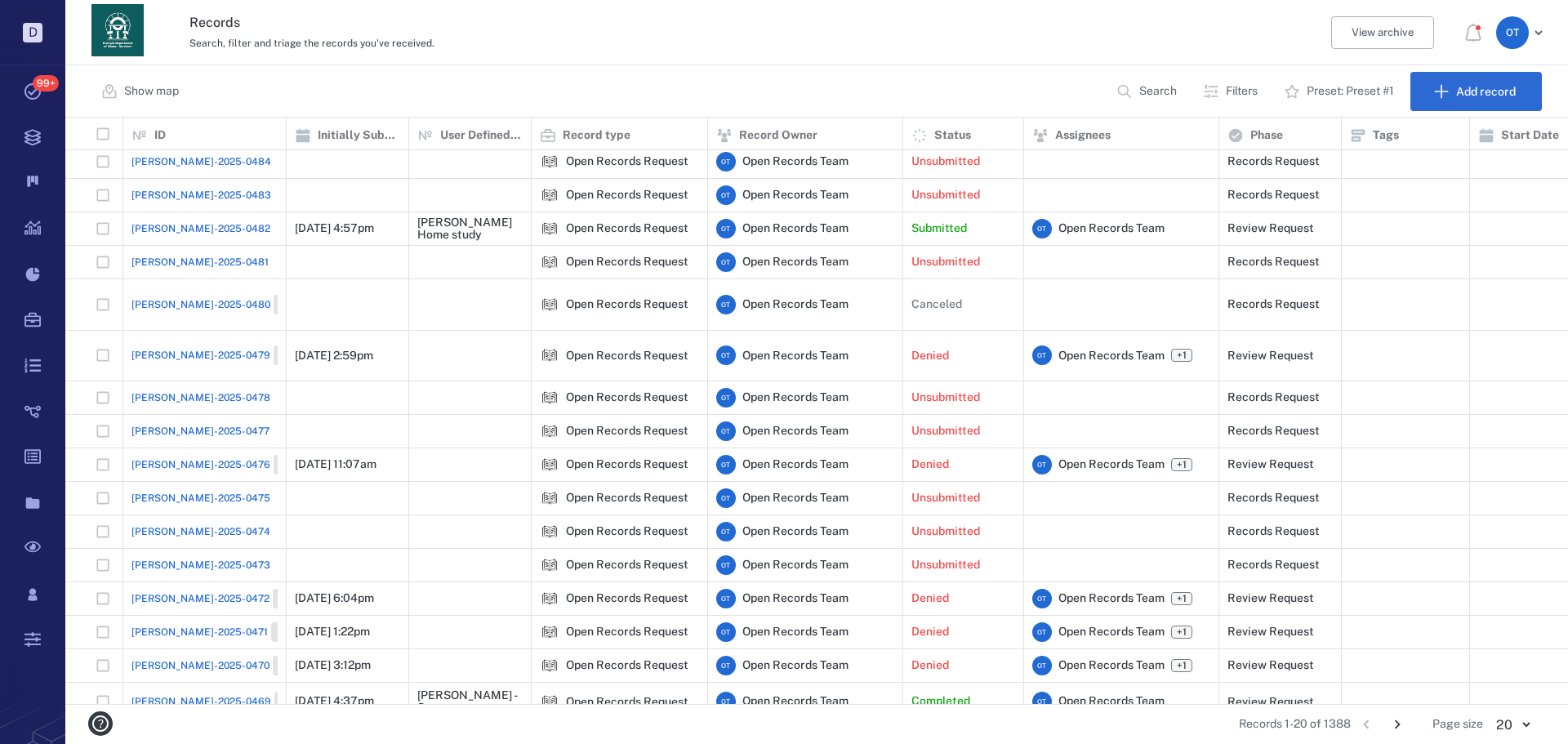 scroll, scrollTop: 0, scrollLeft: 0, axis: both 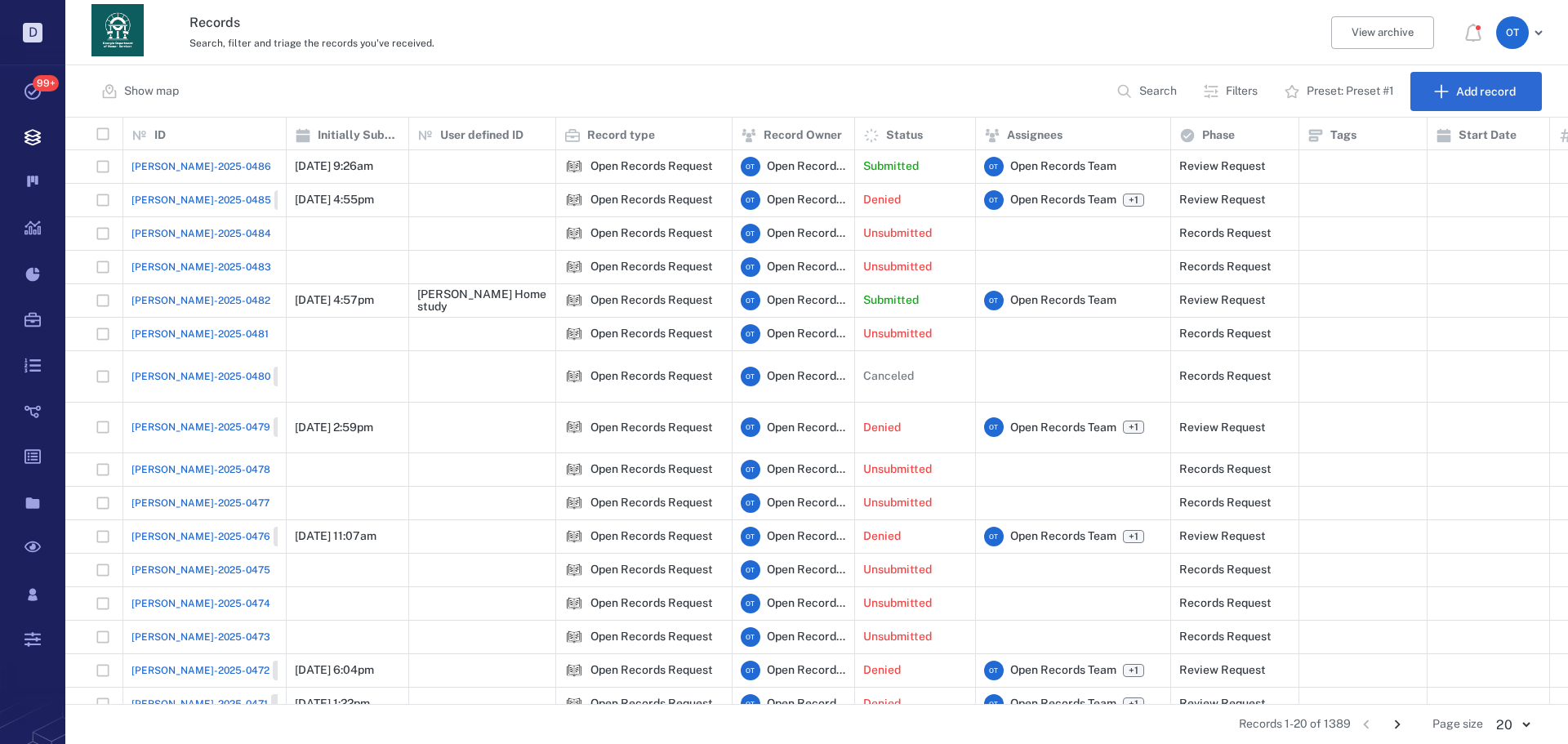 click on "ORR-2025-0486" at bounding box center (201, 167) 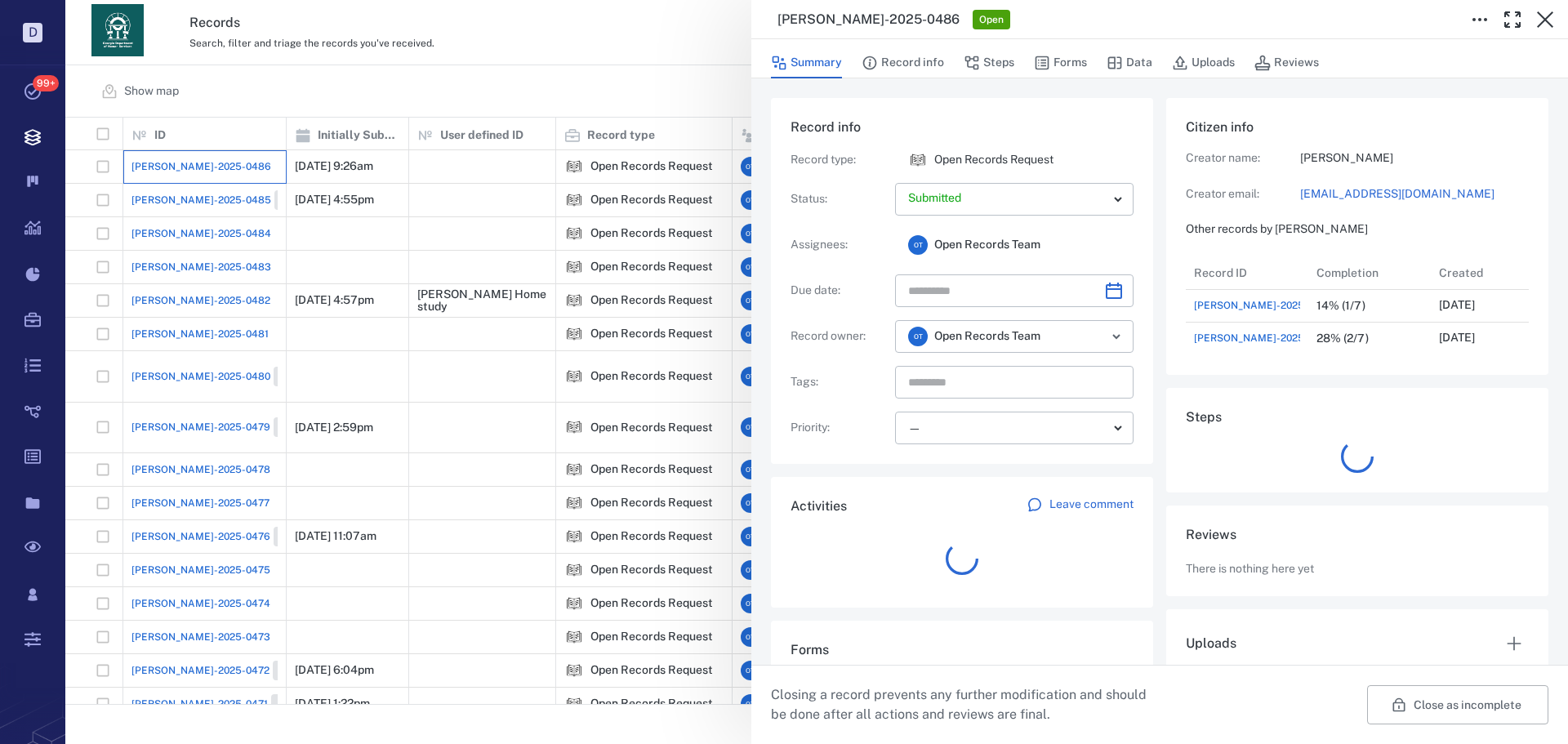scroll, scrollTop: 13, scrollLeft: 13, axis: both 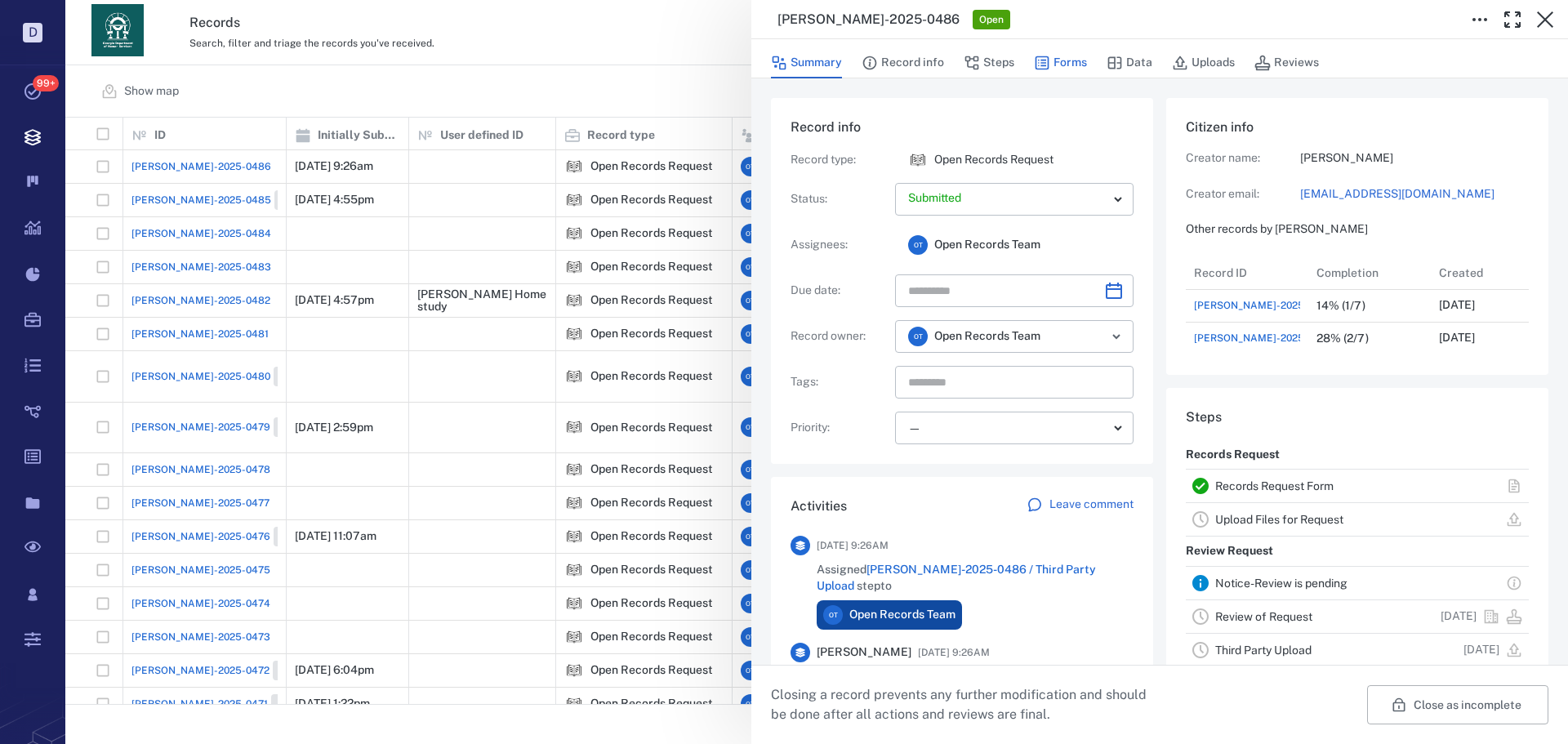 click on "Forms" at bounding box center (1060, 63) 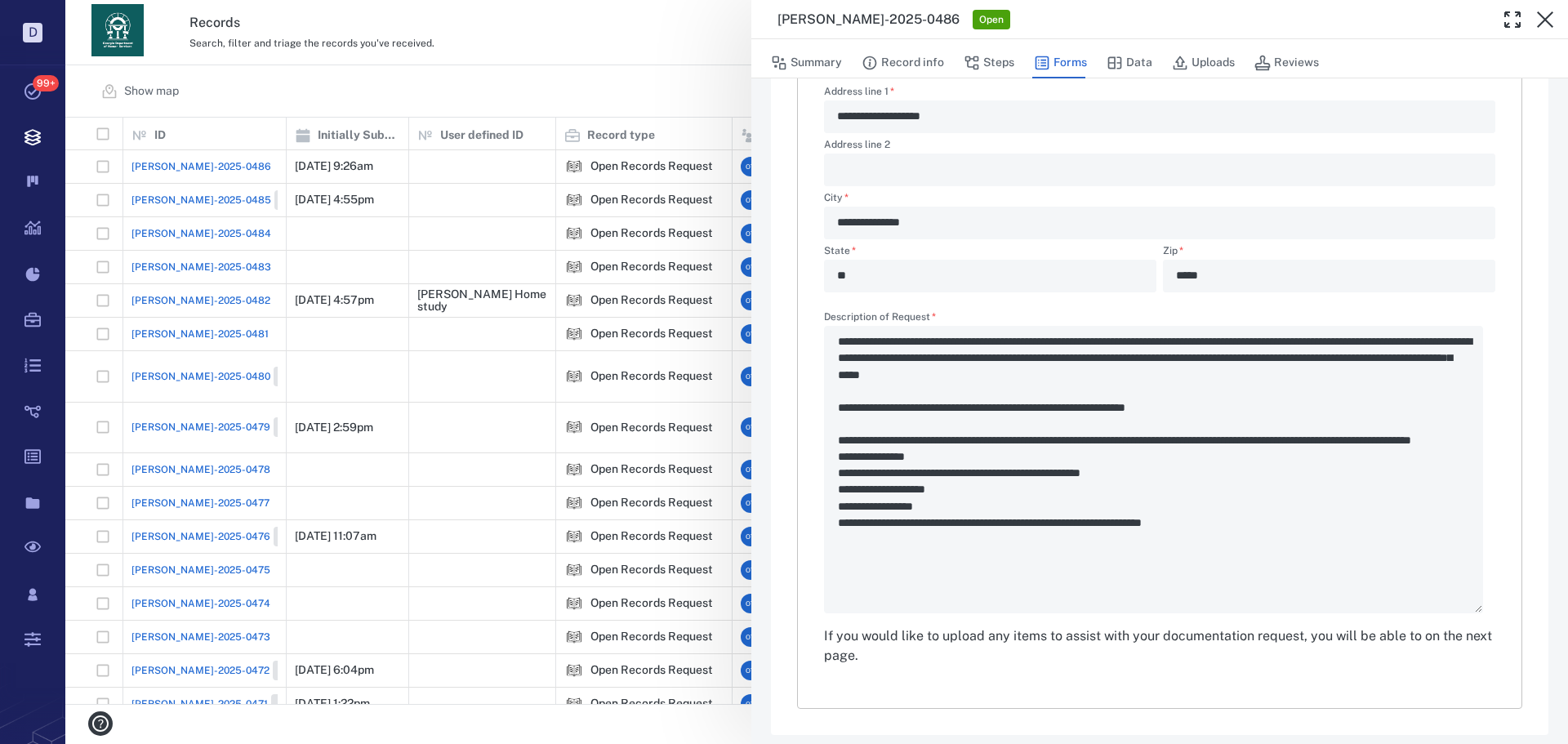 scroll, scrollTop: 554, scrollLeft: 0, axis: vertical 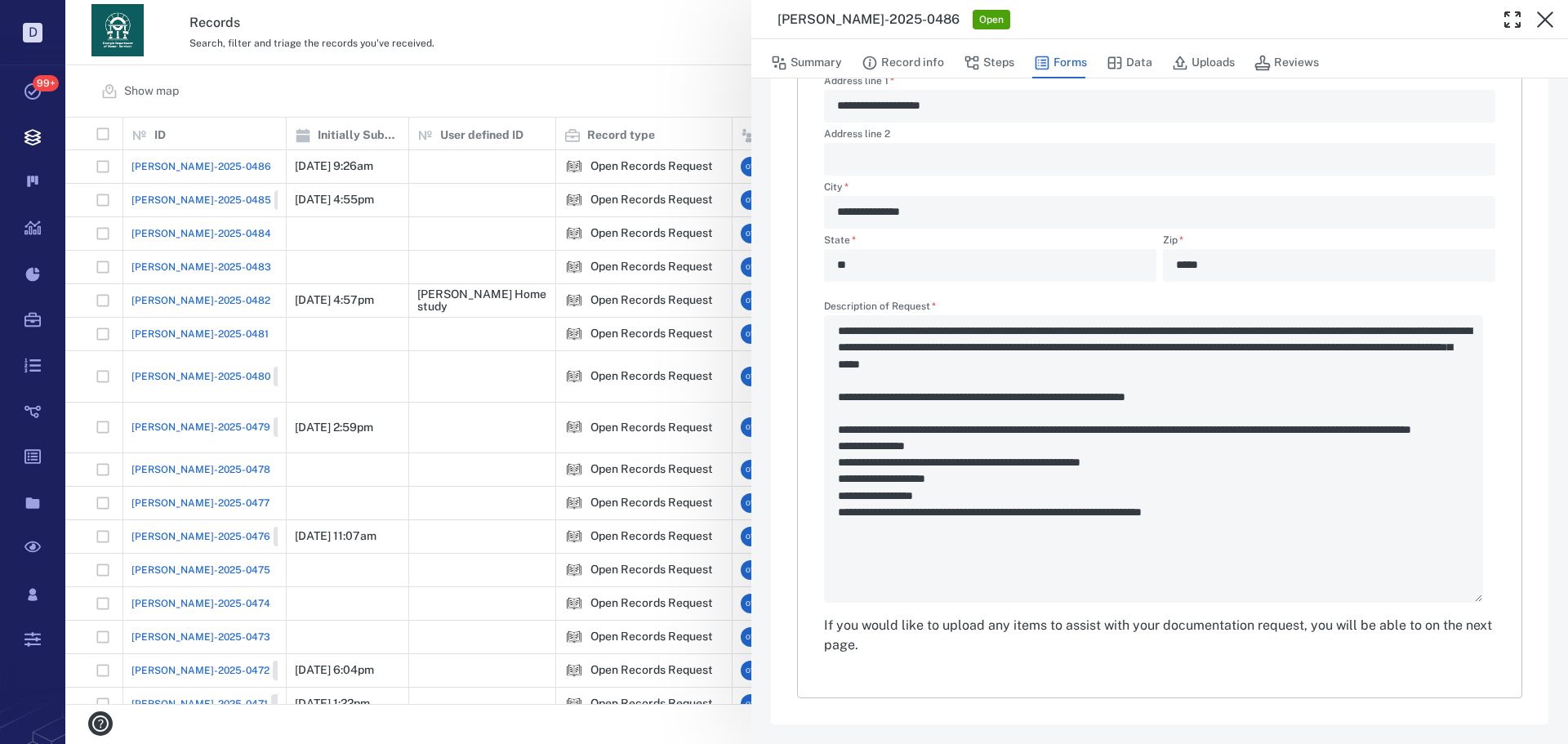 drag, startPoint x: 1299, startPoint y: 329, endPoint x: 1240, endPoint y: 310, distance: 61.983869 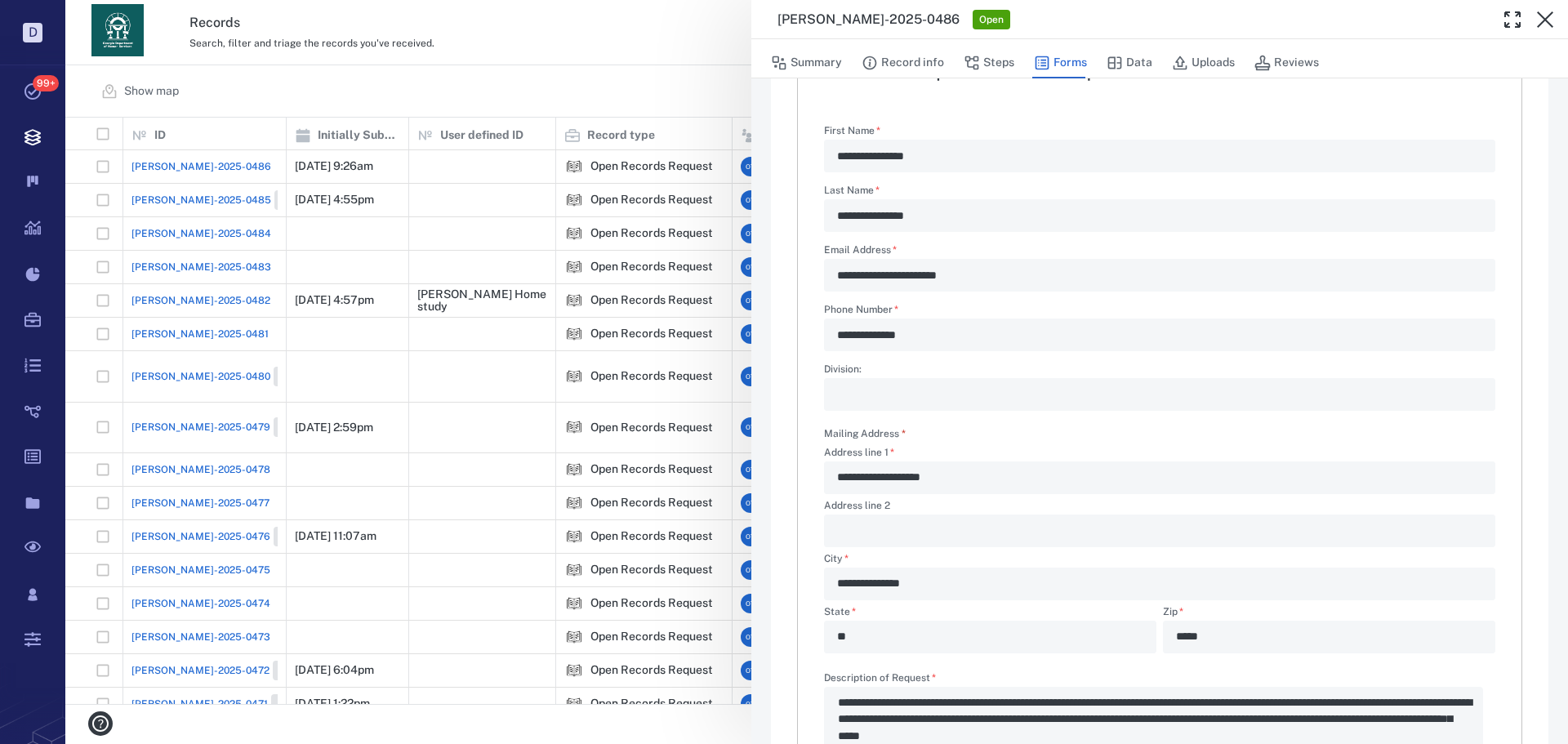 scroll, scrollTop: 0, scrollLeft: 0, axis: both 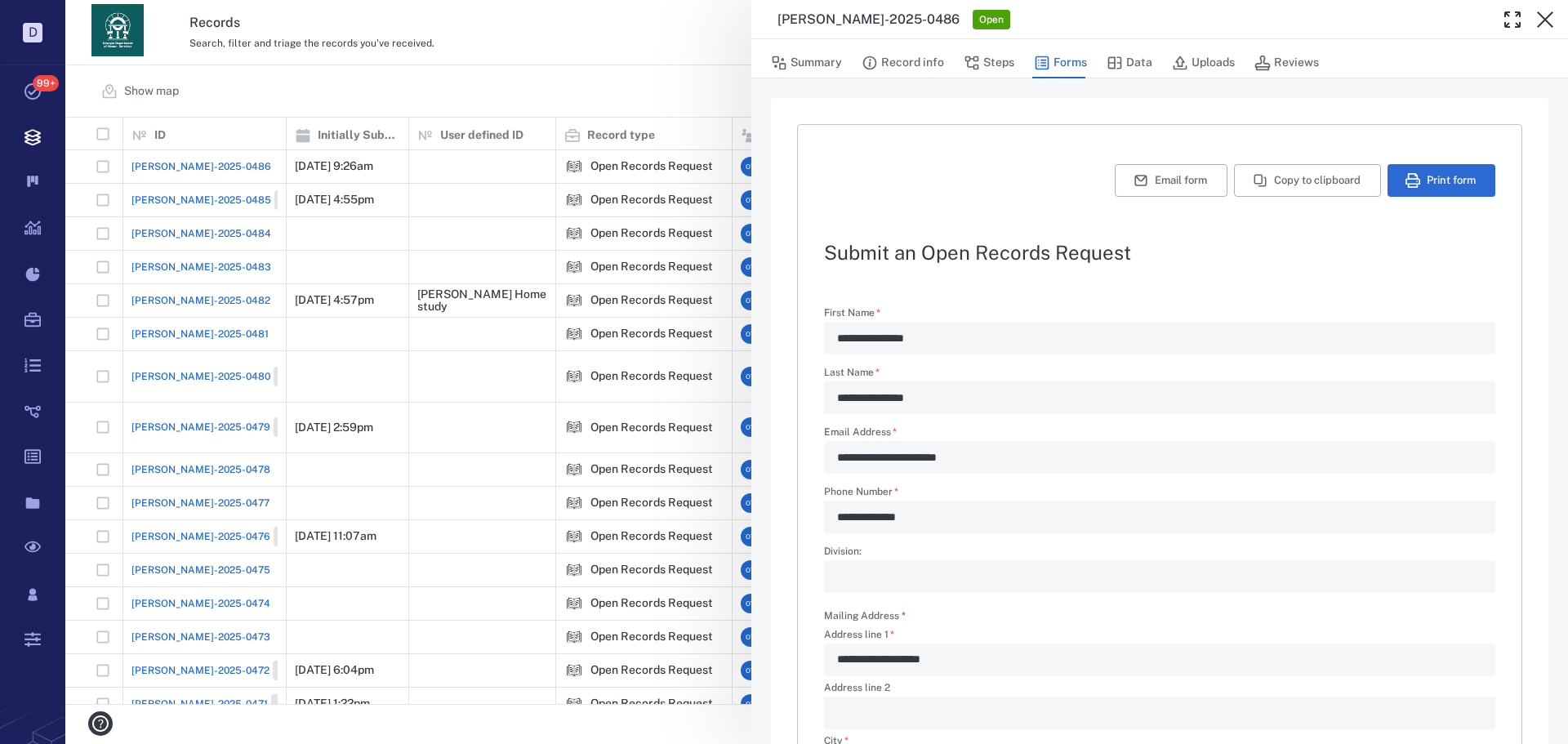 drag, startPoint x: 998, startPoint y: 73, endPoint x: 991, endPoint y: 88, distance: 16.552945 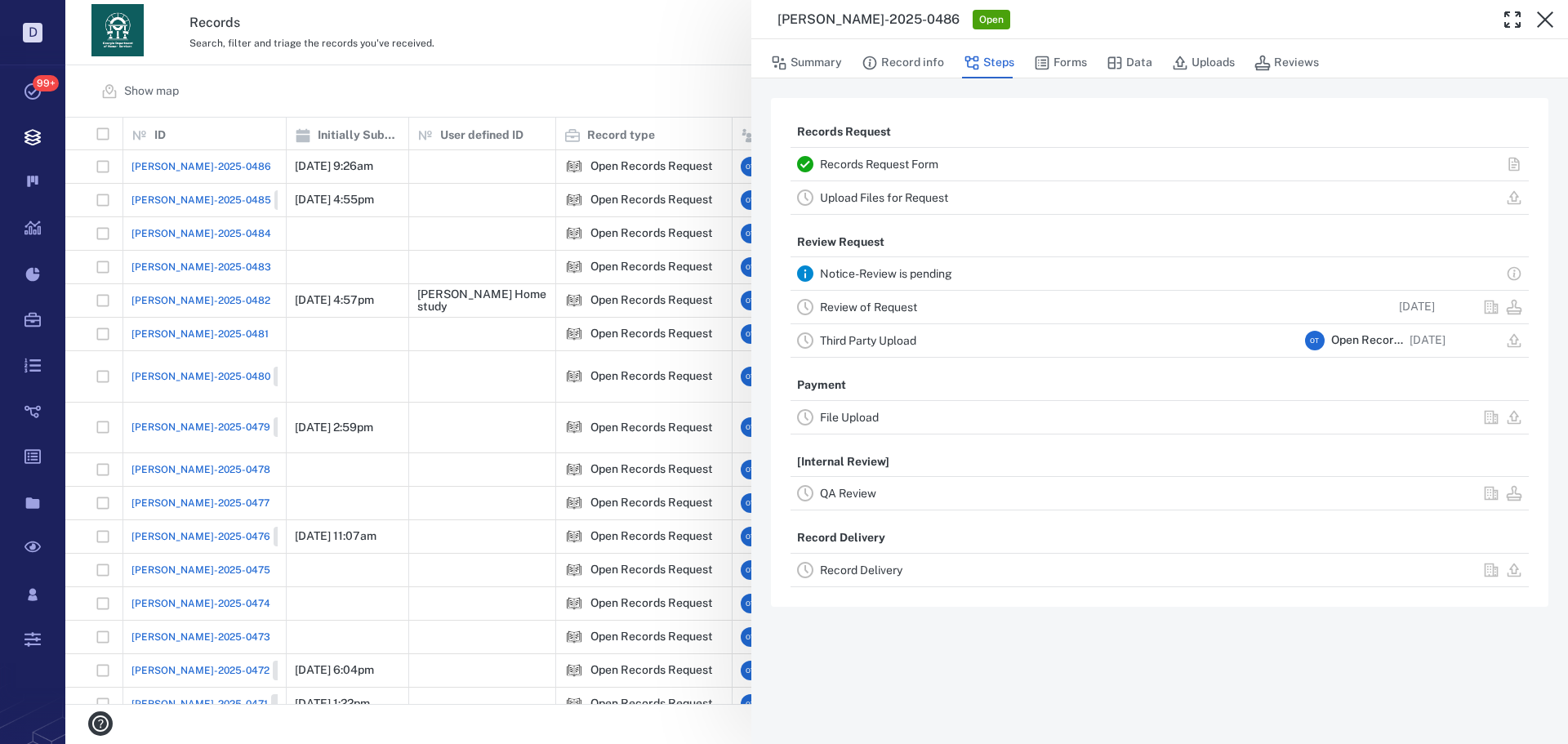 click on "Third Party Upload O T Open Records Team 07/14/2025" at bounding box center (1160, 341) 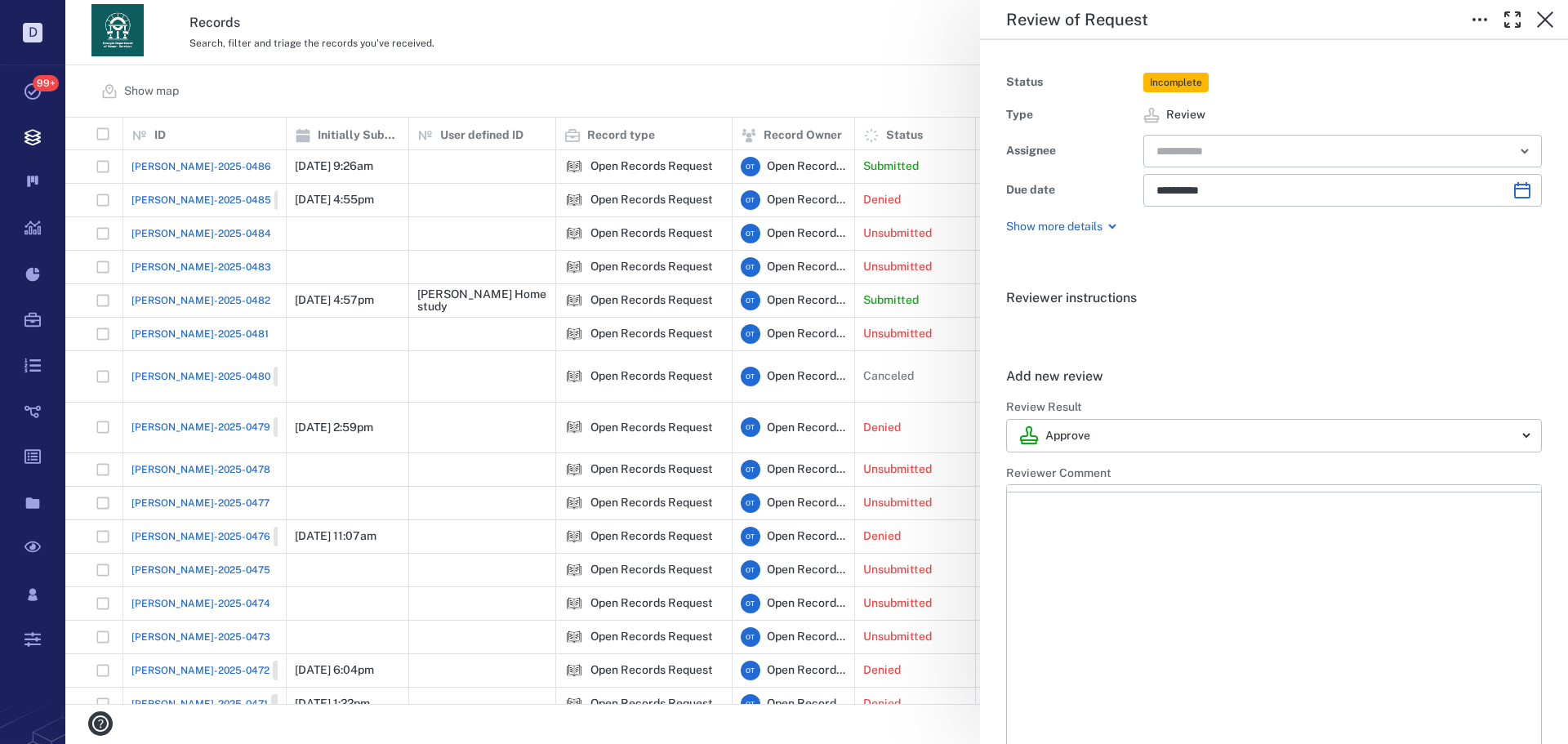 scroll, scrollTop: 0, scrollLeft: 0, axis: both 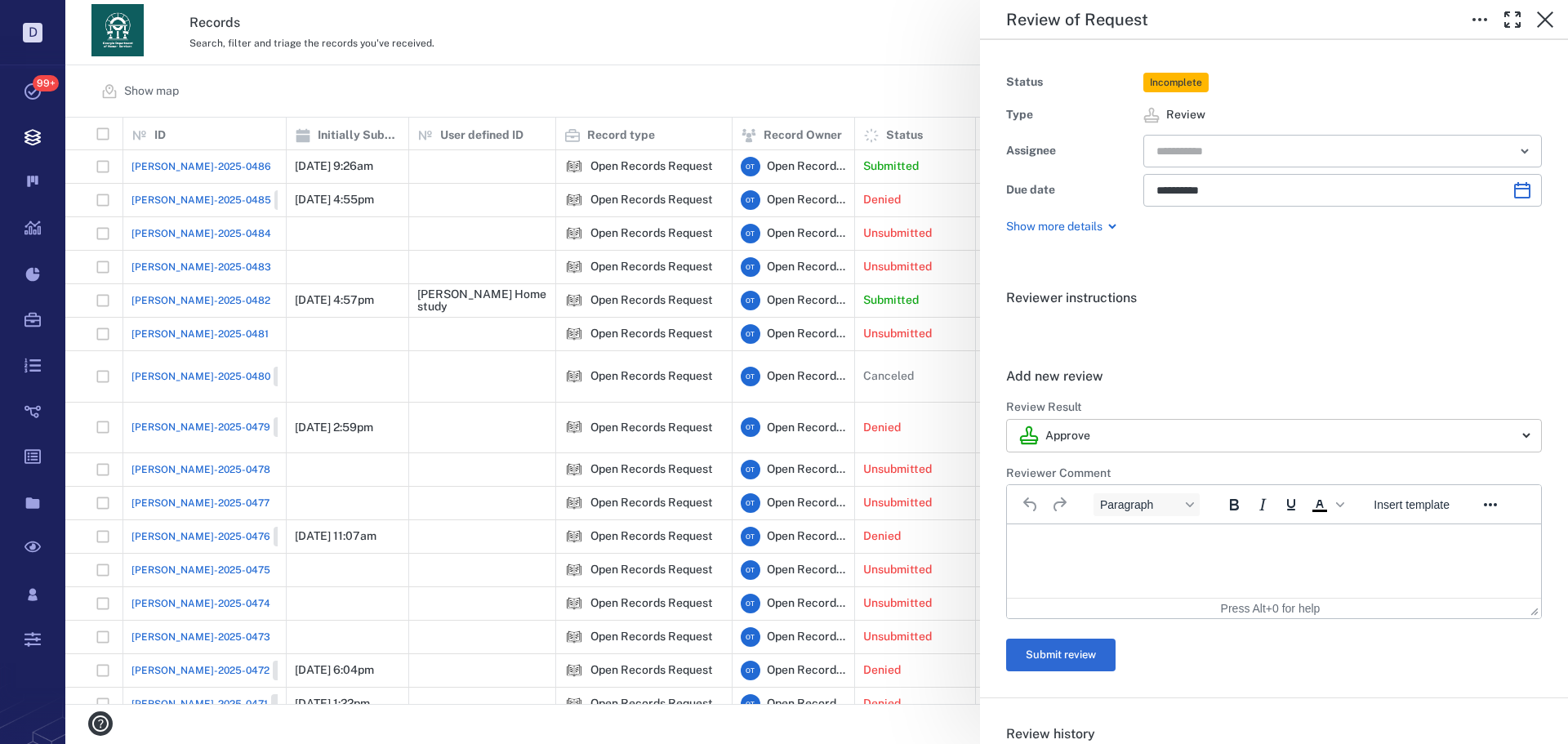 click on "D Tasks 99+ Records Boards Dashboard Reports Record types Guide steps Rules Form builder Documents Sandbox Registered users Settings Records Search, filter and triage the records you've received. View archive O T Show map Search Filters Preset: Preset #1 Add record ID 1 Initially Submitted Date User defined ID 1 Record type 1 Record Owner Status 1 Assignees Phase Tags Start Date Priority 1 Completion % 1 Creator Name Creator Email Created At Address Last Submitted Date ORR-2025-0486 7/10/2025 at 9:26am Open Records Request O T Open Records Team Submitted O T Open Records Team Review Request 14% (1/7) stephanie Vargas svargas@smartprocure.com 7/10/2025 7/10/2025 at 9:26am ORR-2025-0485 Closed 7/9/2025 at 4:55pm Open Records Request O T Open Records Team Denied O T Open Records Team +1 Review Request 28% (2/7) Charles Przekop cprzekop@n1health.com 7/9/2025 7/9/2025 at 4:55pm ORR-2025-0484 Open Records Request O T Open Records Team Unsubmitted Records Request 14% (1/7) Guest User N/A 7/9/2025 ORR-2025-0483" at bounding box center [784, 372] 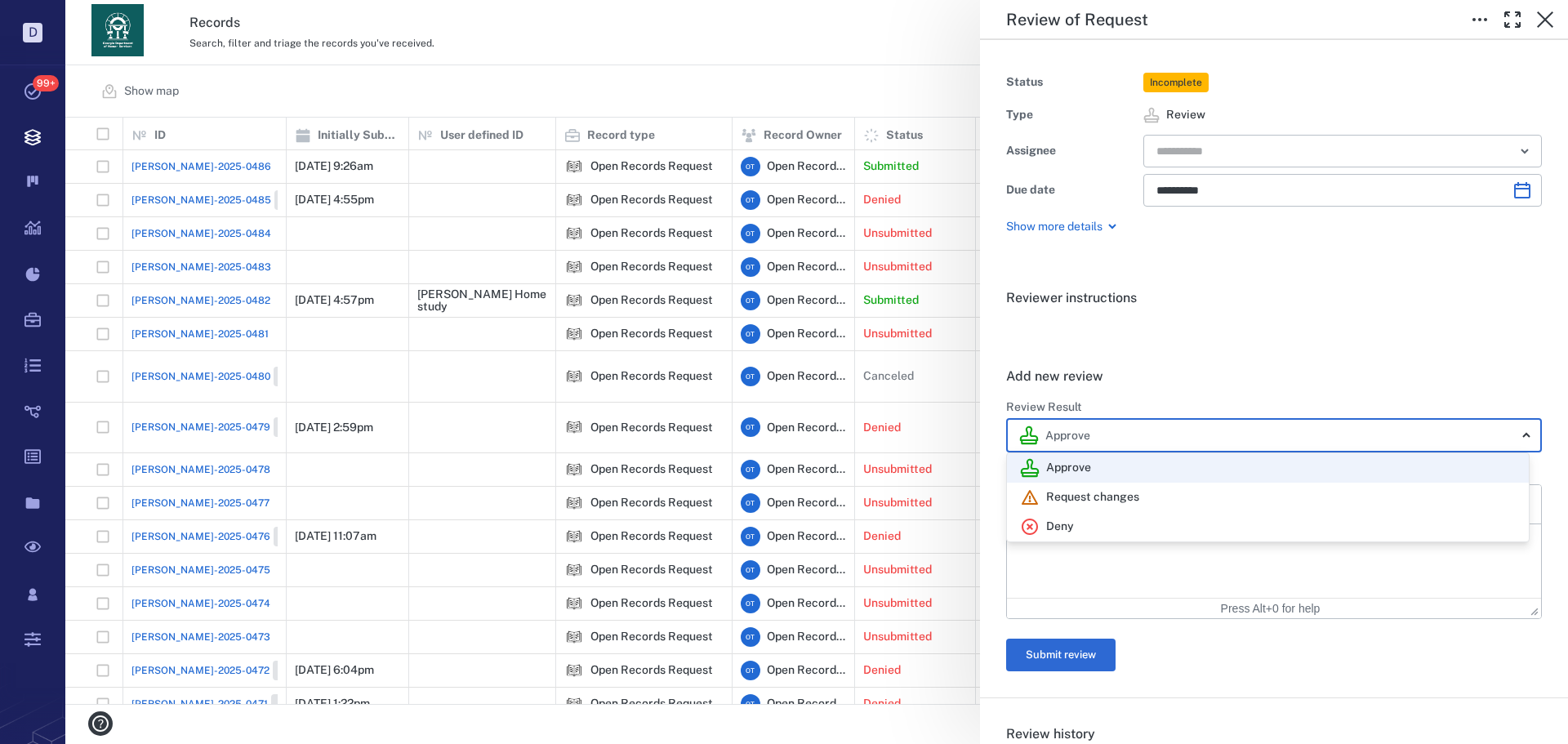 click on "Deny" at bounding box center [1267, 527] 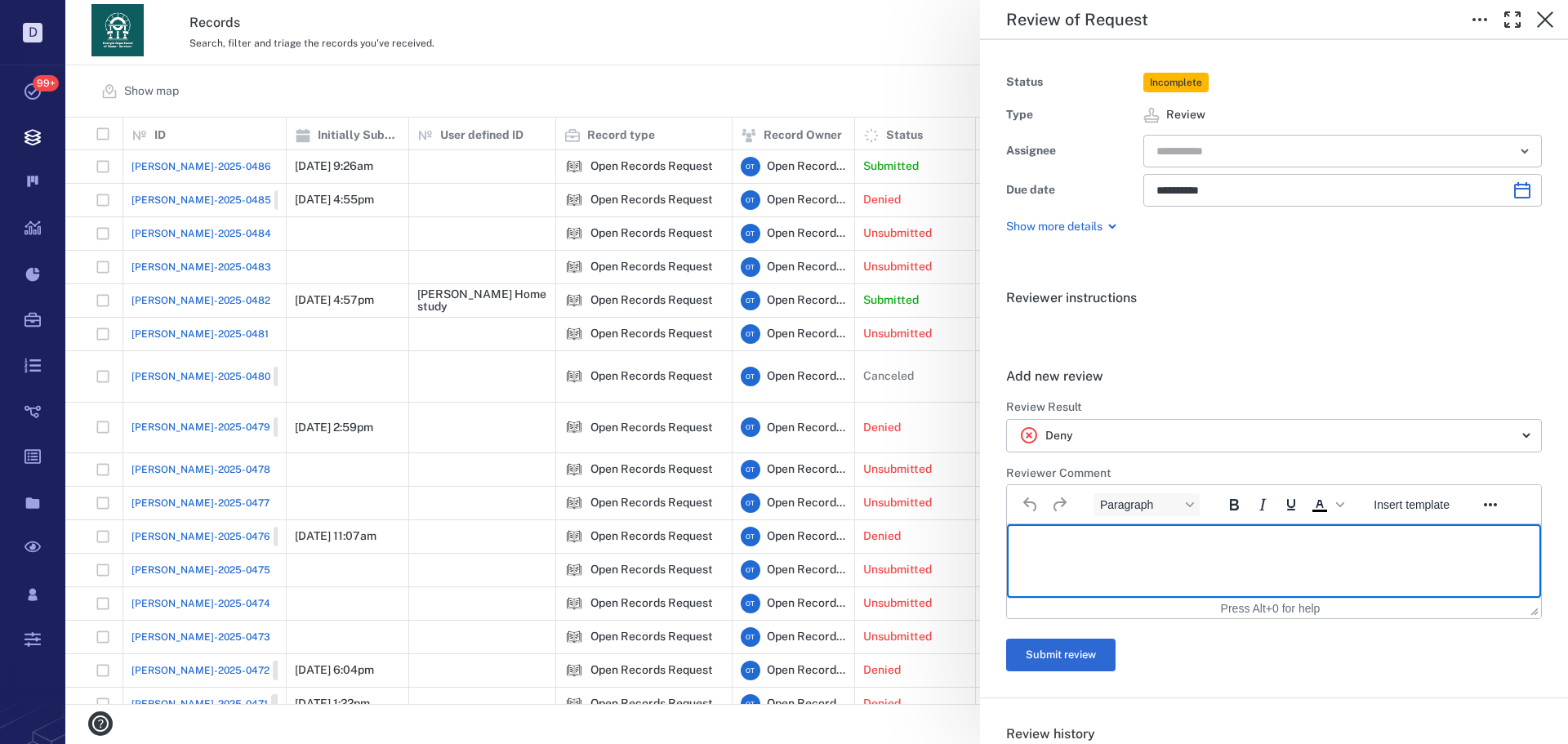 drag, startPoint x: 1111, startPoint y: 553, endPoint x: 1144, endPoint y: 532, distance: 39.11521 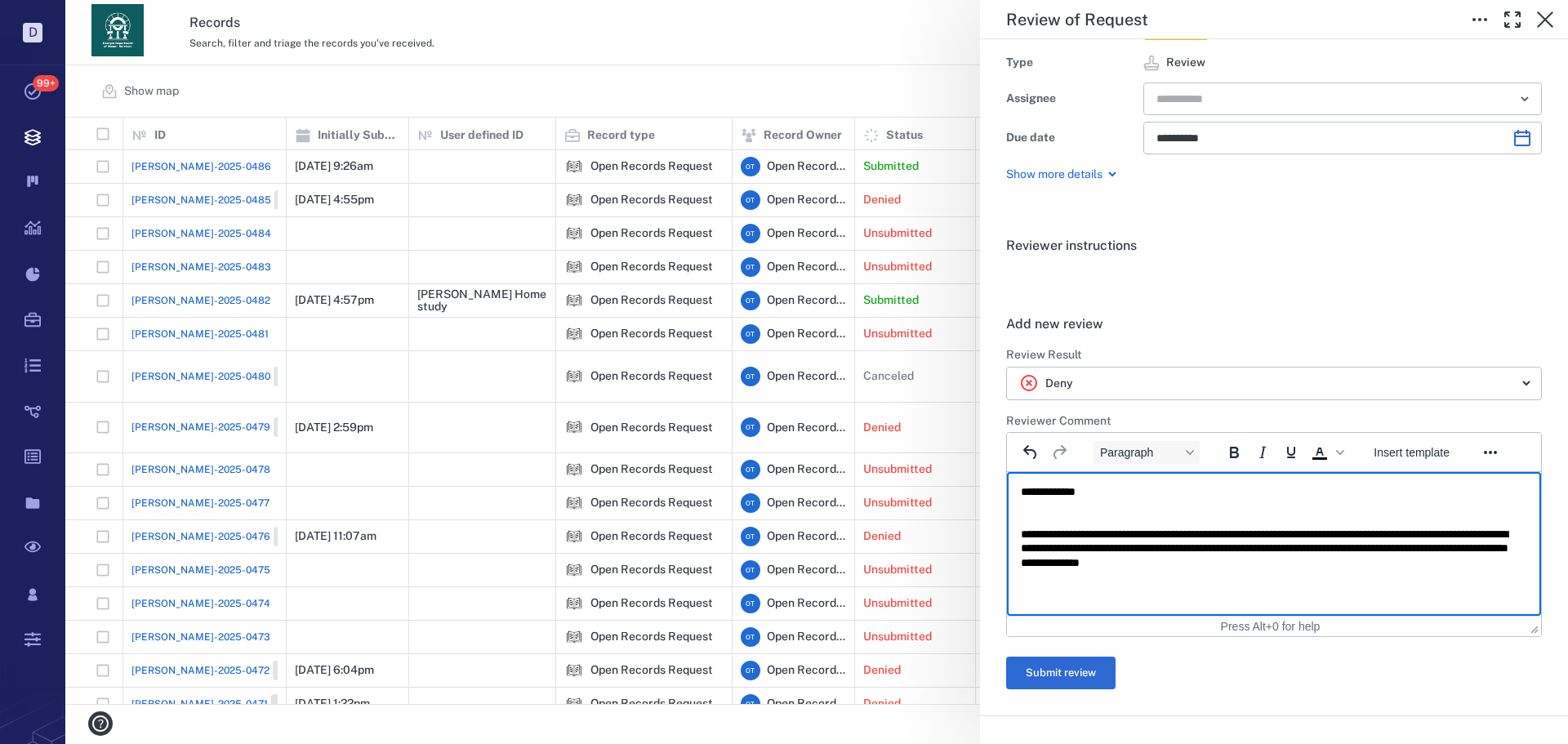 scroll, scrollTop: 82, scrollLeft: 0, axis: vertical 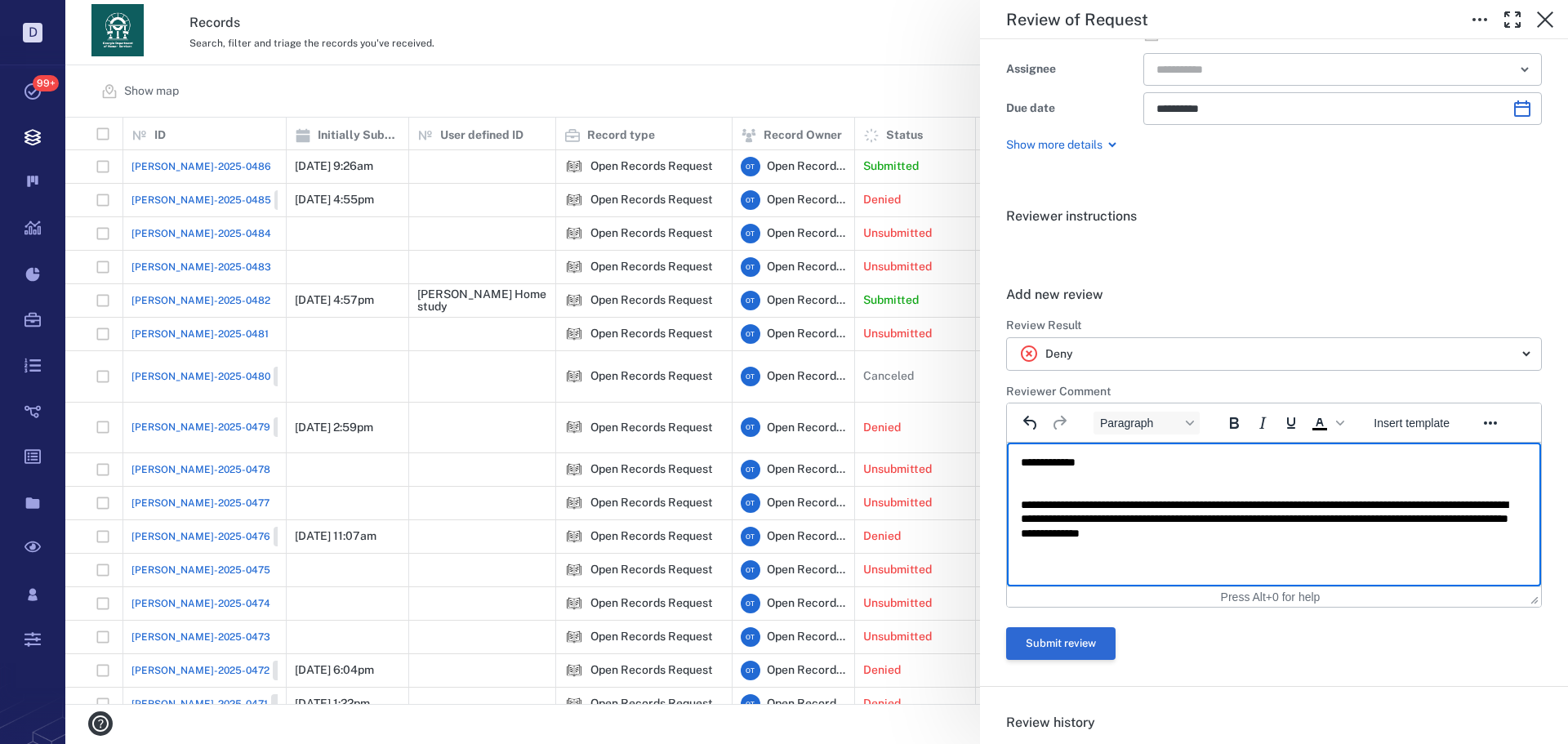 click on "Submit review" at bounding box center [1061, 644] 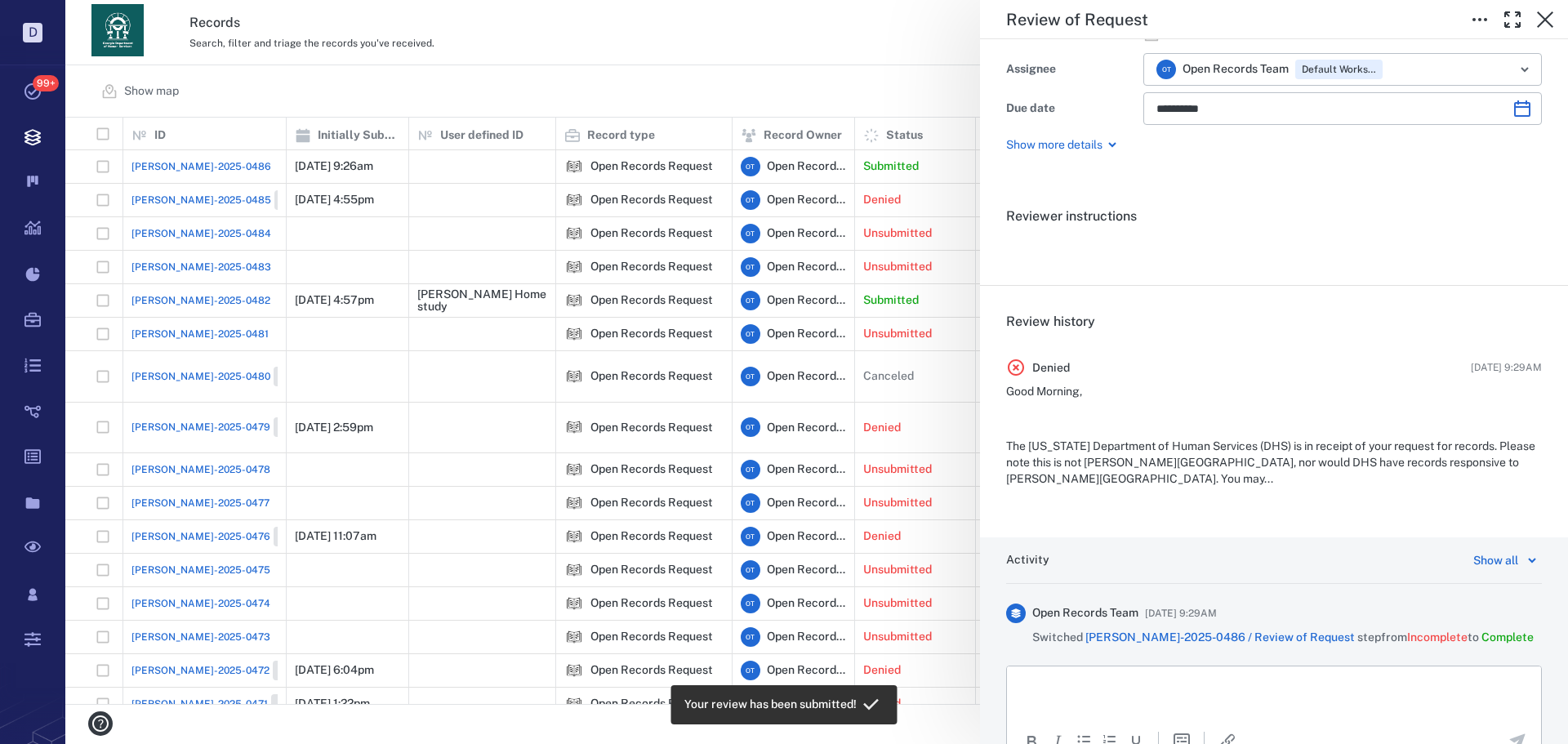 click on "**********" at bounding box center (817, 372) 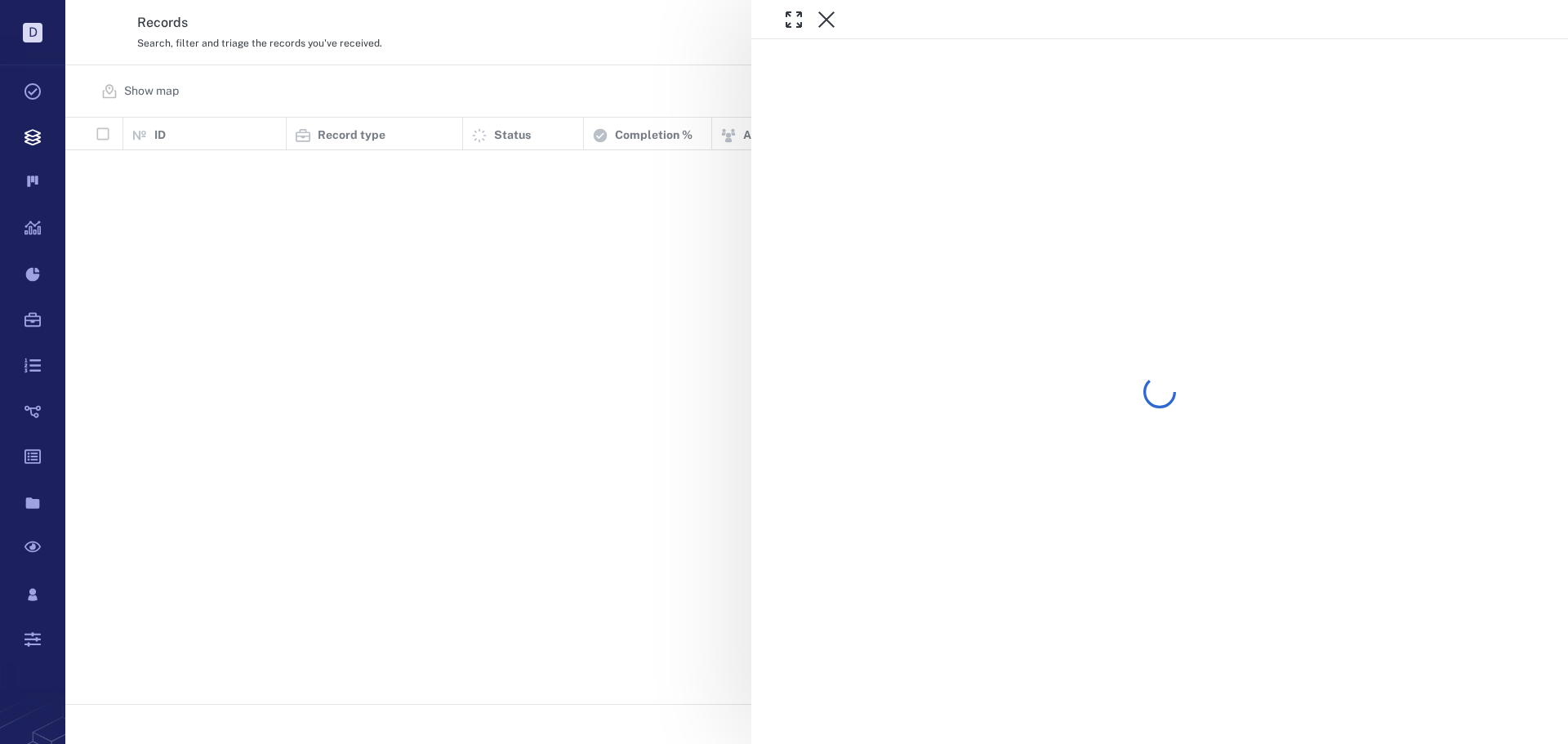 scroll, scrollTop: 0, scrollLeft: 0, axis: both 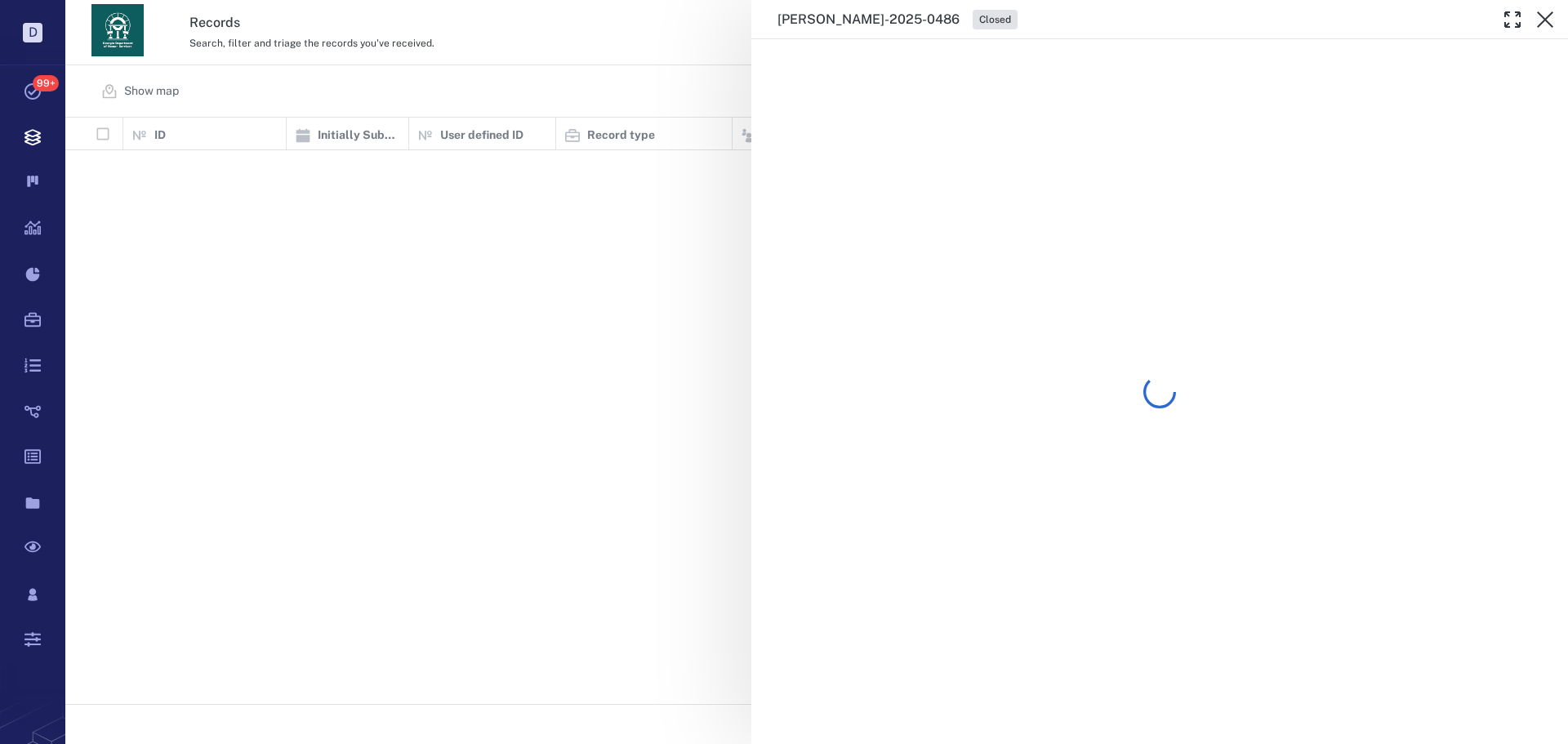 click on "ORR-2025-0486 Closed" at bounding box center (817, 372) 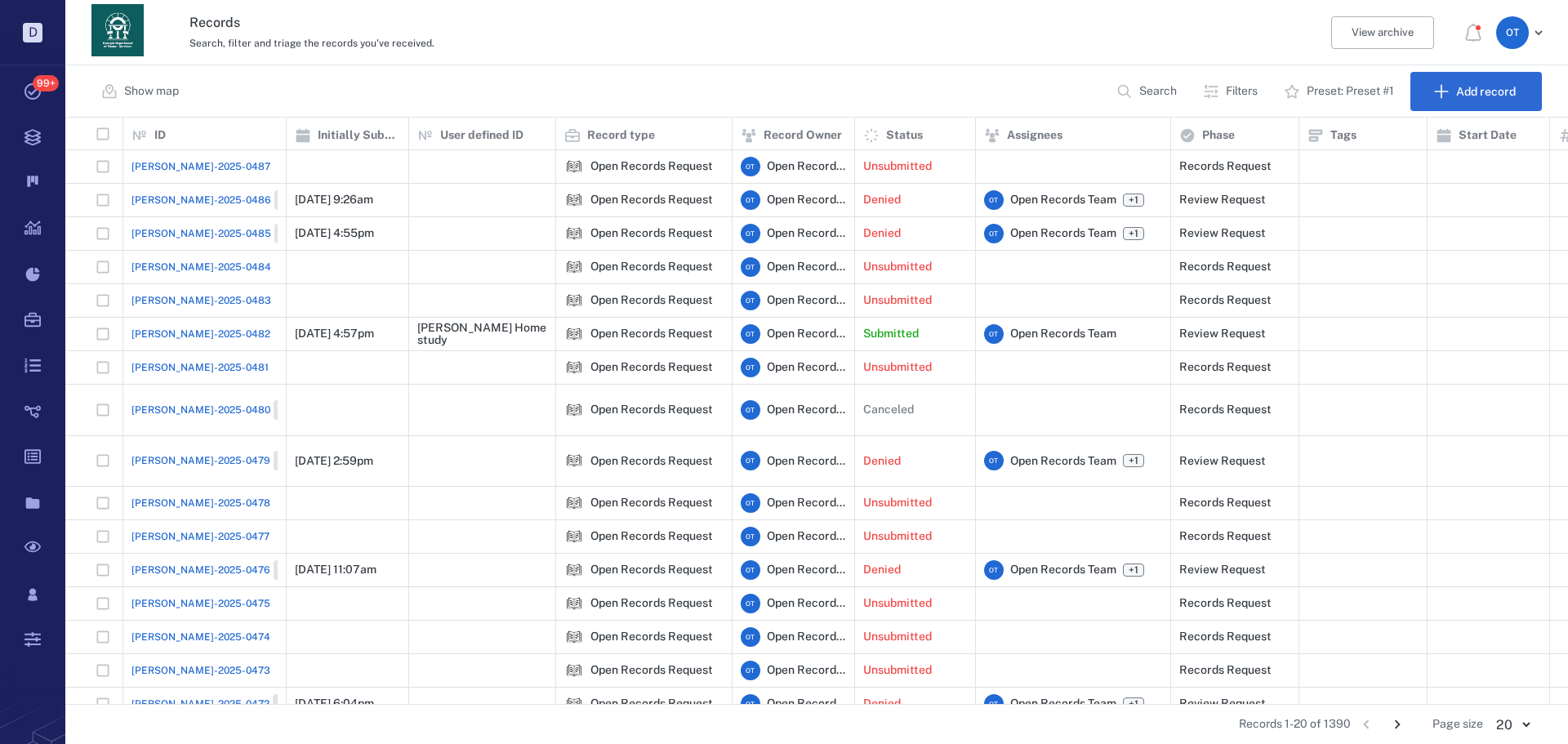 scroll, scrollTop: 574, scrollLeft: 1491, axis: both 